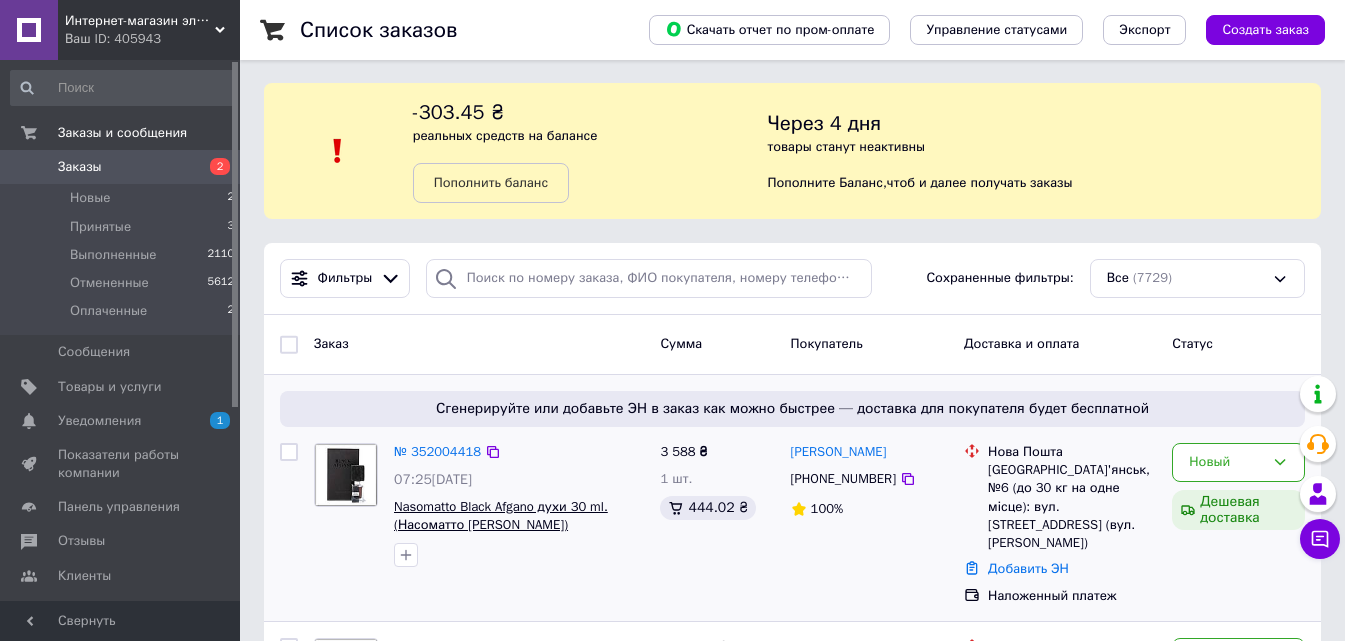 scroll, scrollTop: 200, scrollLeft: 0, axis: vertical 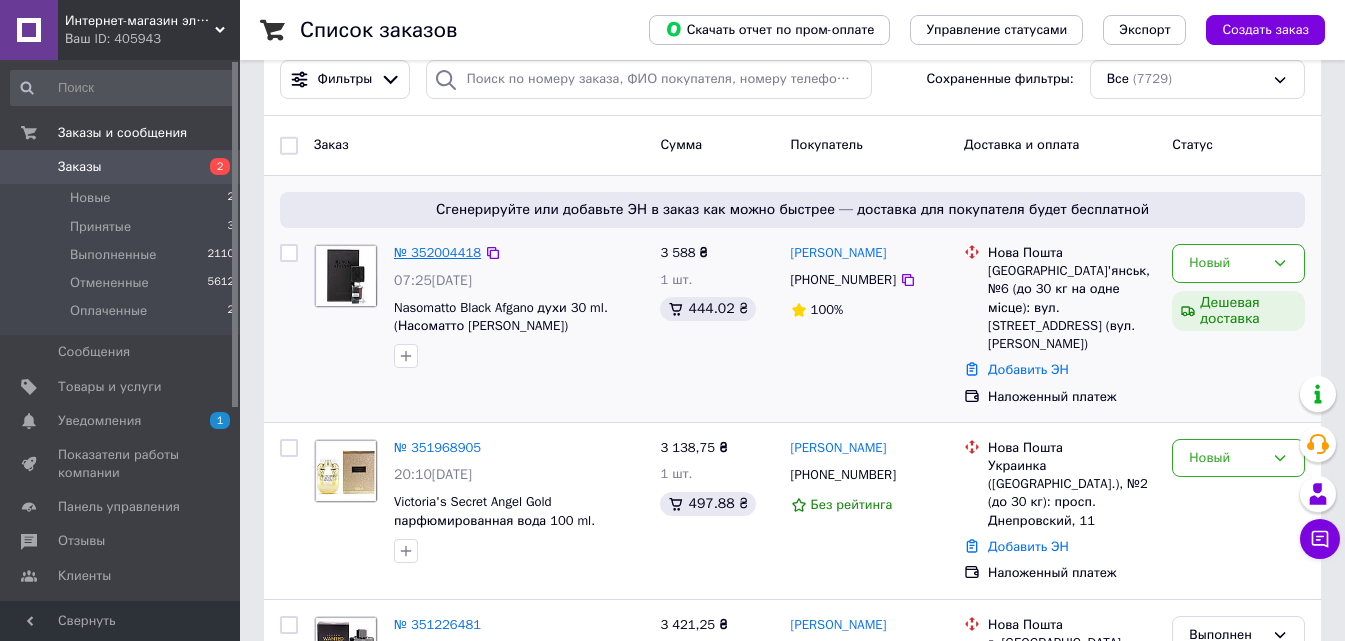 click on "№ 352004418" at bounding box center [437, 252] 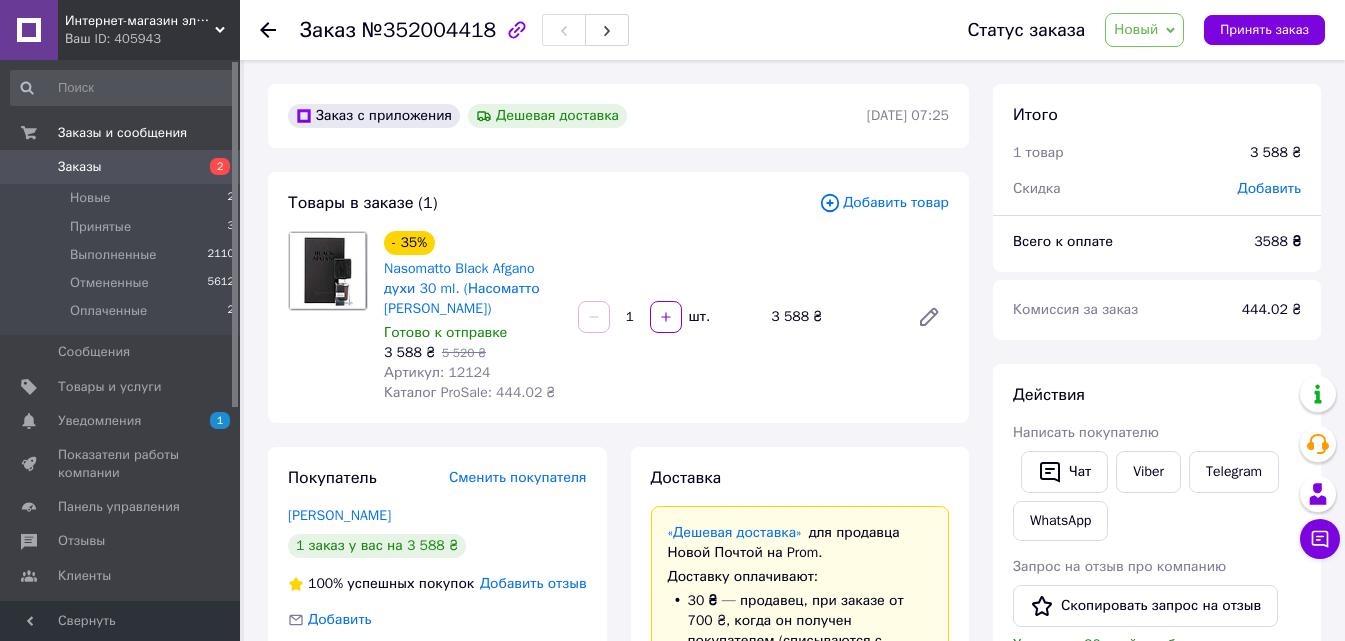 scroll, scrollTop: 200, scrollLeft: 0, axis: vertical 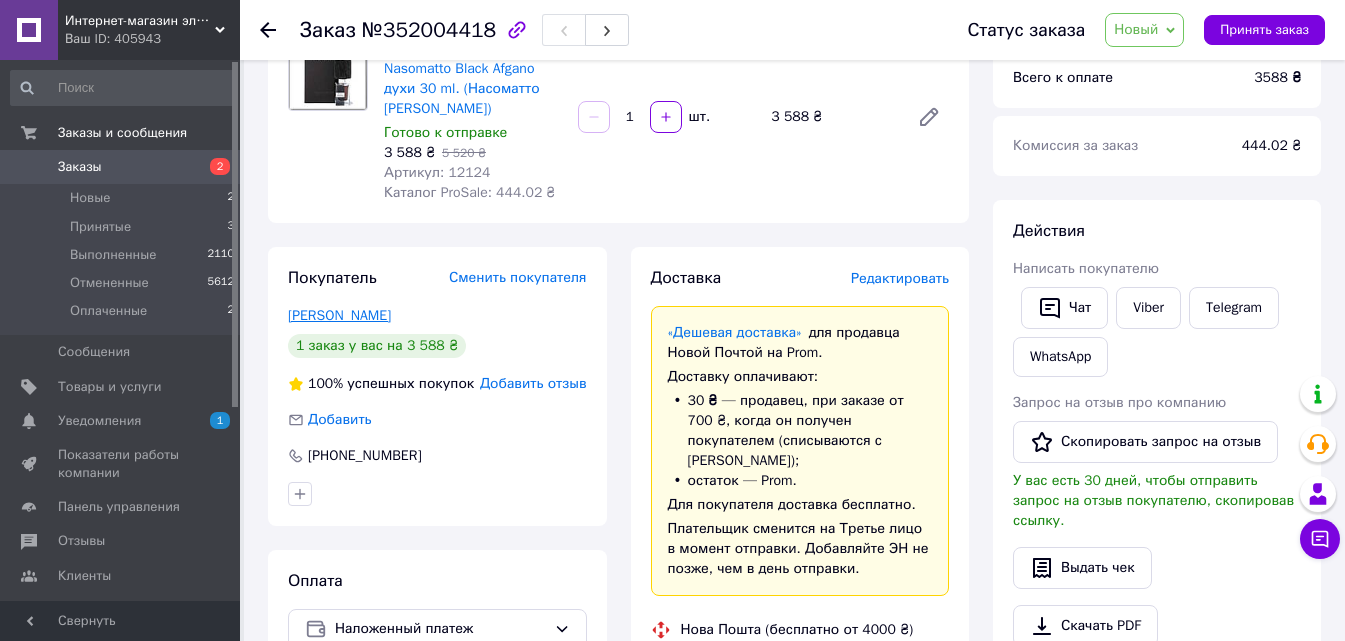 click on "Бондарева Виктория" at bounding box center (339, 315) 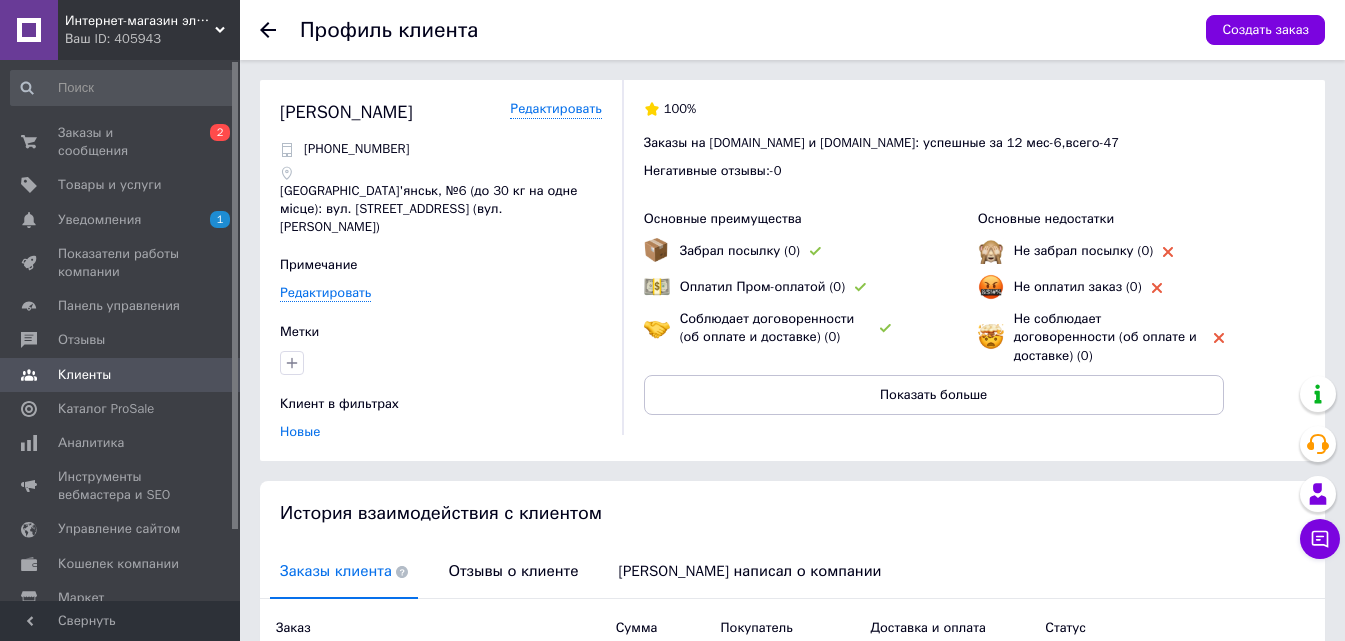 click 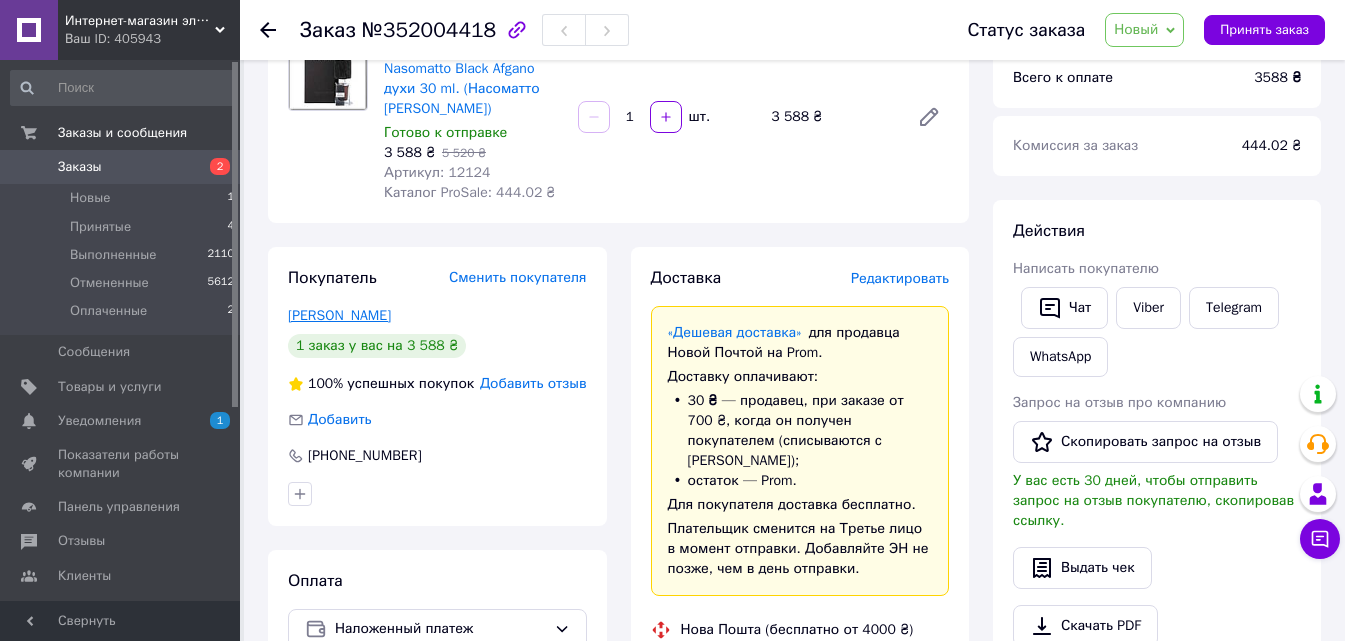 click on "Бондарева Виктория" at bounding box center (339, 315) 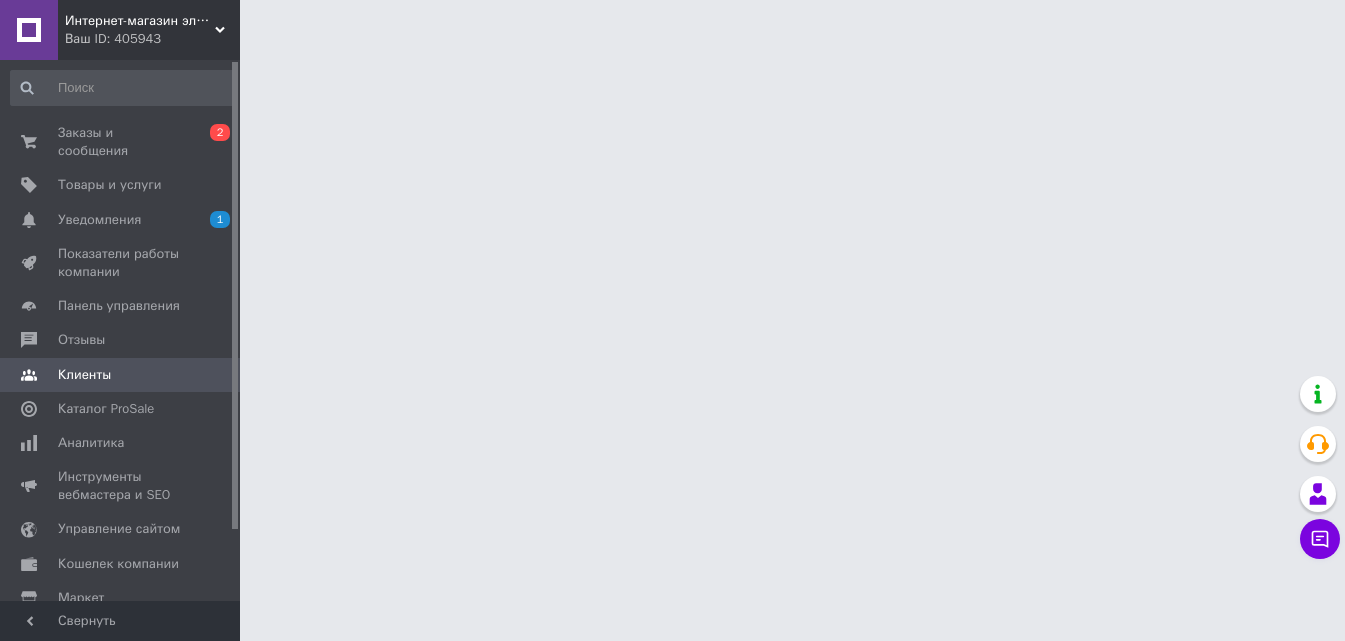 scroll, scrollTop: 0, scrollLeft: 0, axis: both 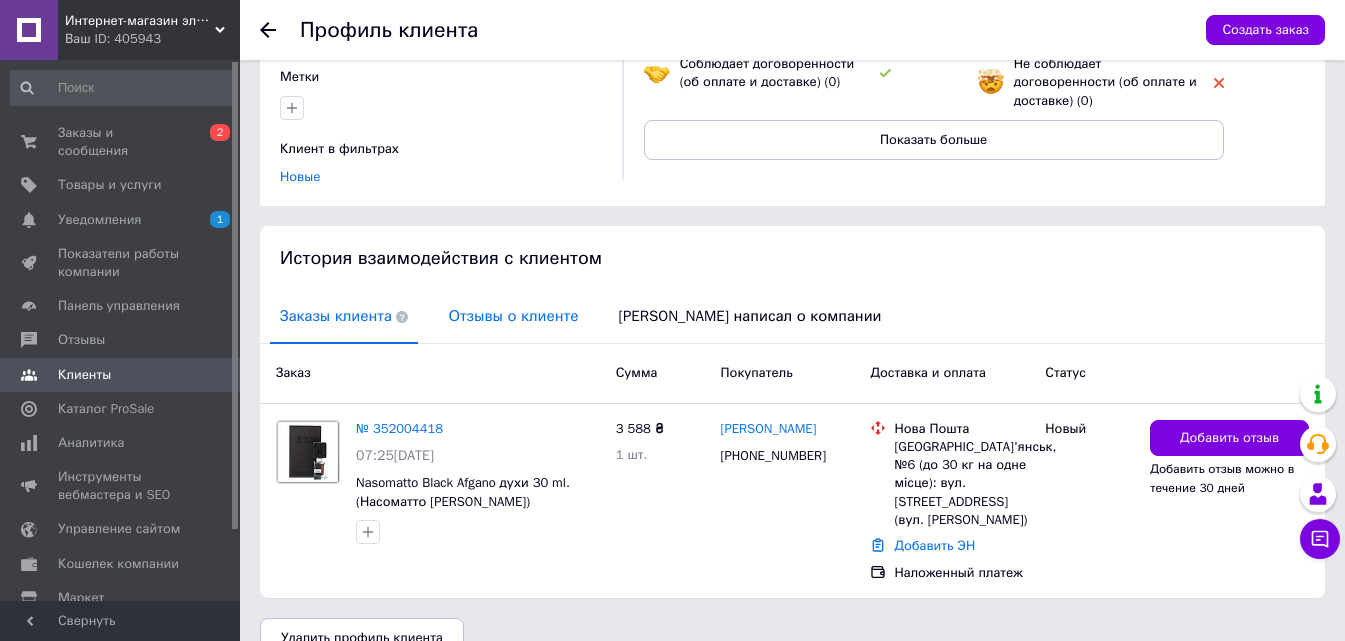click on "Отзывы о клиенте" at bounding box center (513, 316) 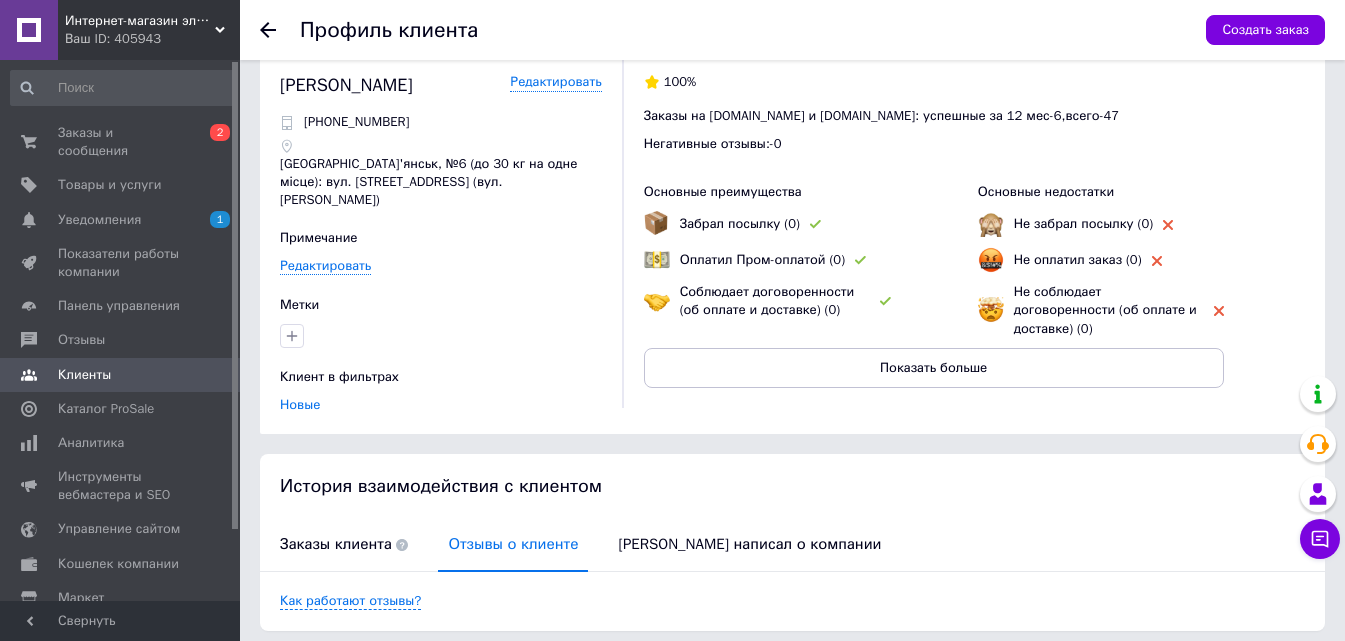 scroll, scrollTop: 0, scrollLeft: 0, axis: both 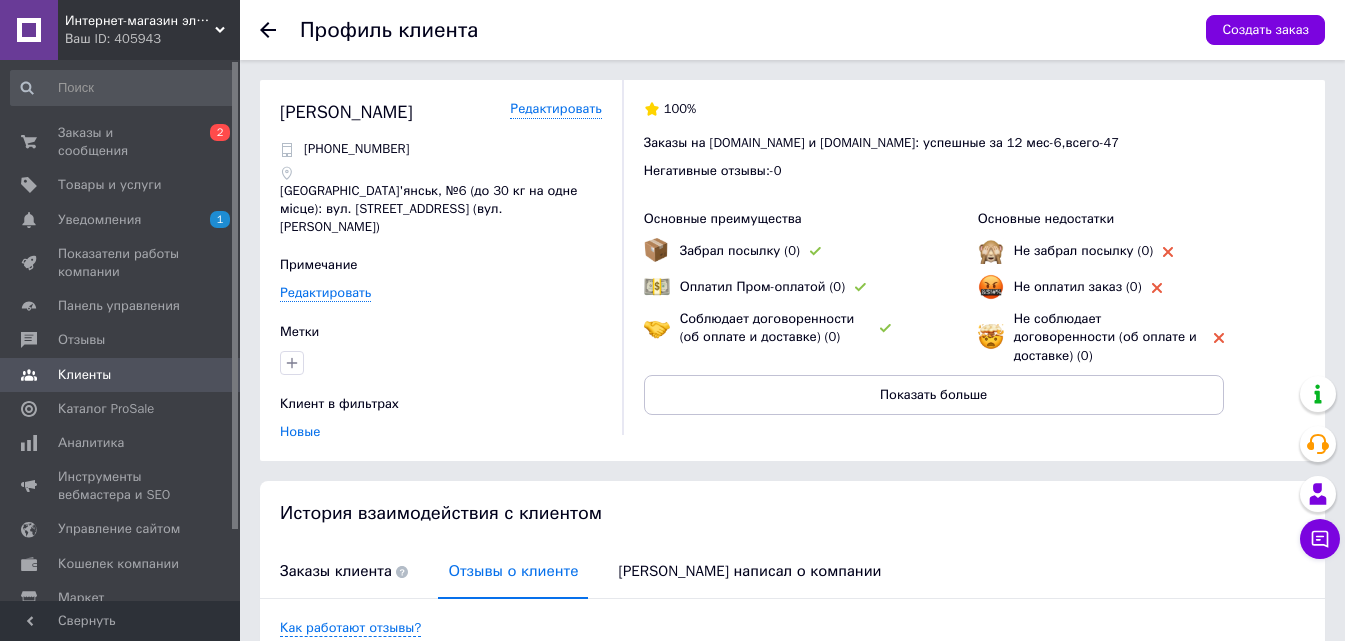 click on "Профиль клиента Создать заказ" at bounding box center (792, 30) 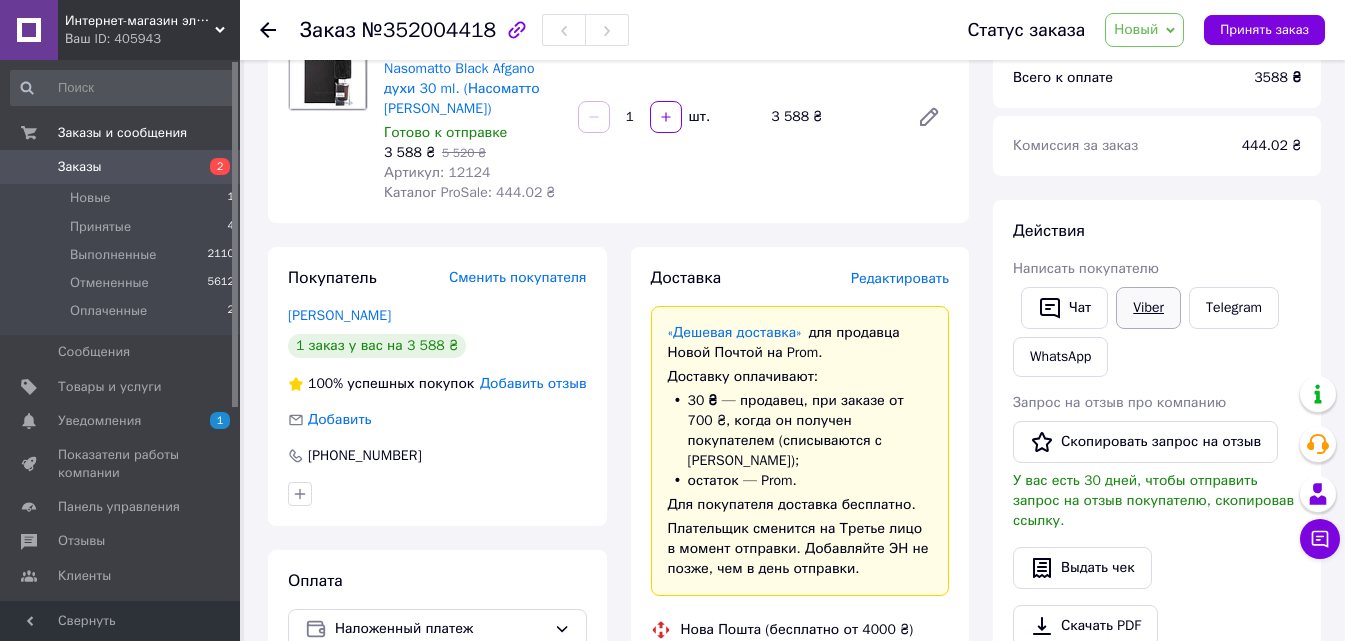 click on "Viber" at bounding box center (1148, 308) 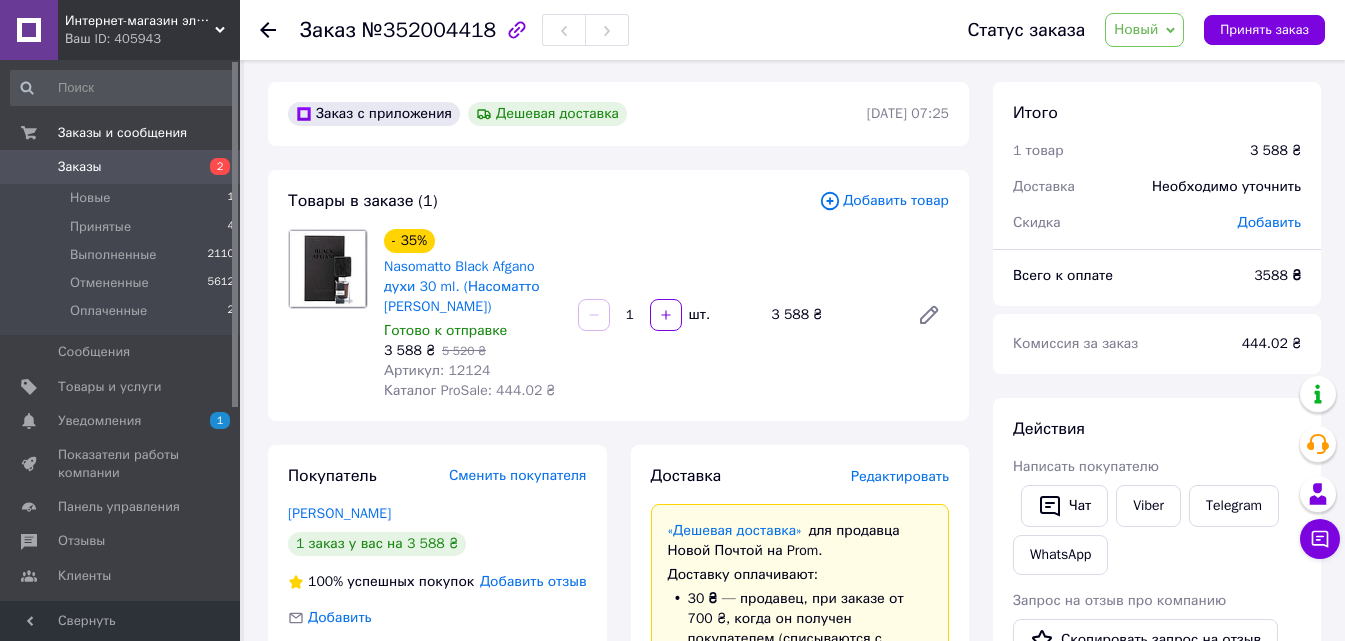 scroll, scrollTop: 0, scrollLeft: 0, axis: both 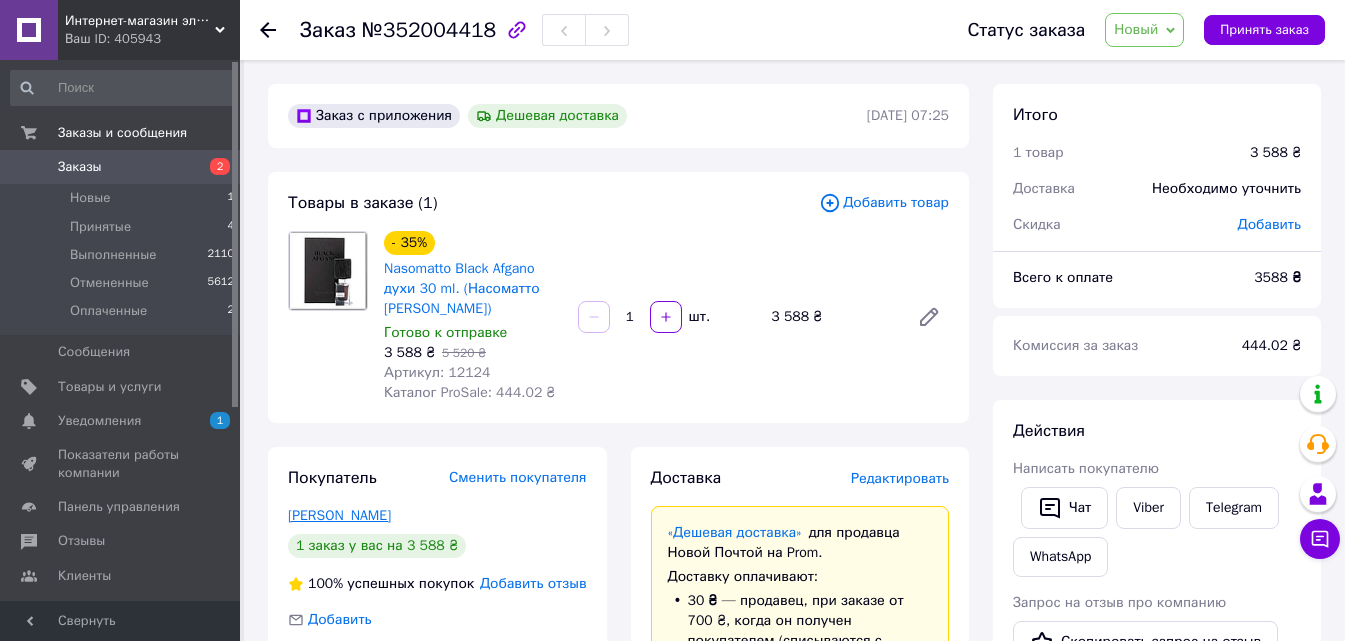 click on "Бондарева Виктория" at bounding box center (339, 515) 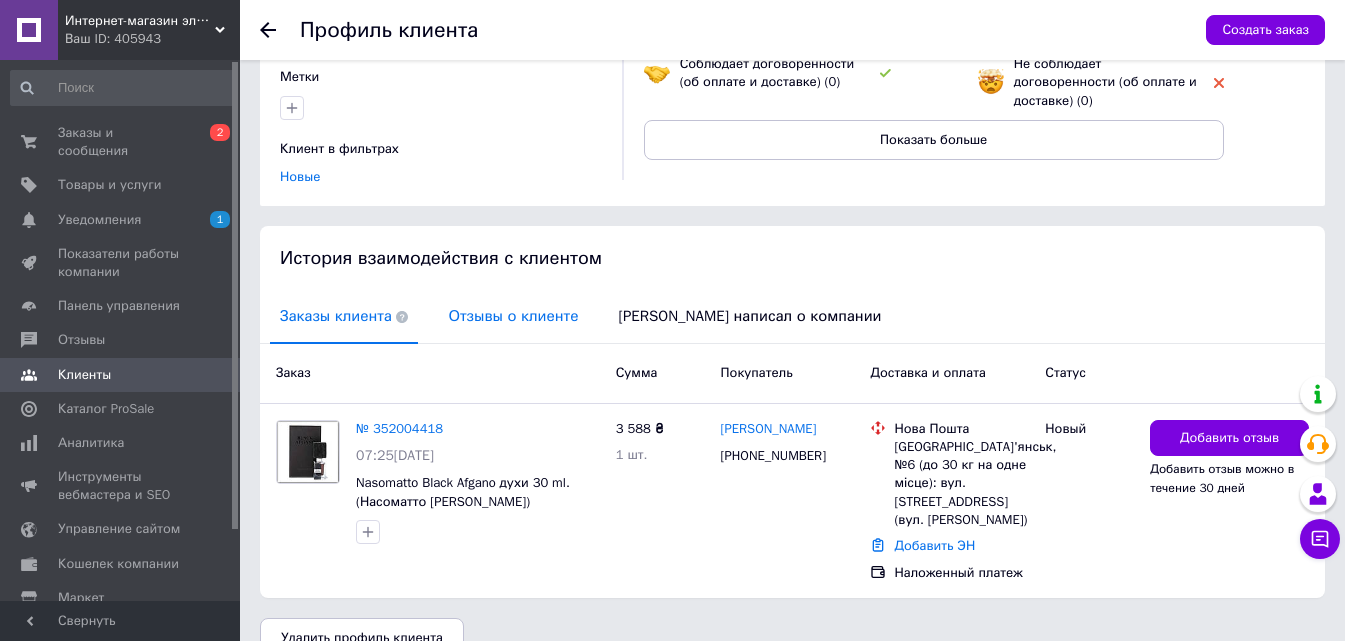 click on "Отзывы о клиенте" at bounding box center [513, 316] 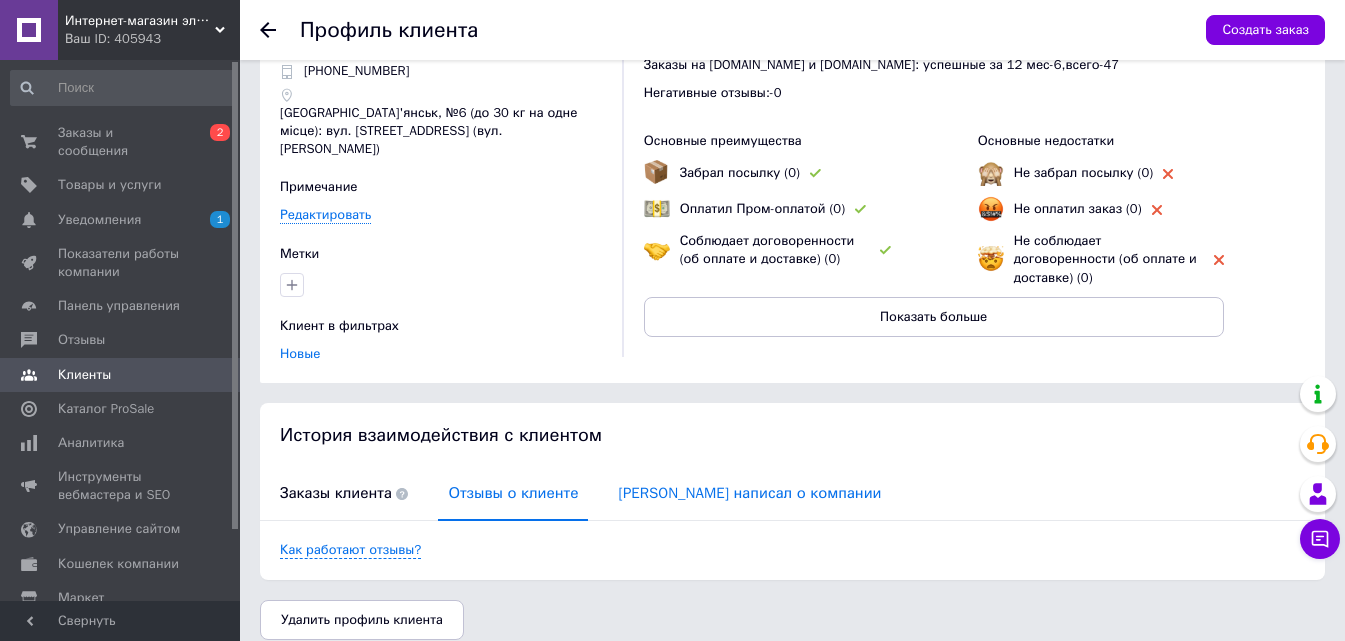 click on "Клиент написал о компании" at bounding box center [749, 493] 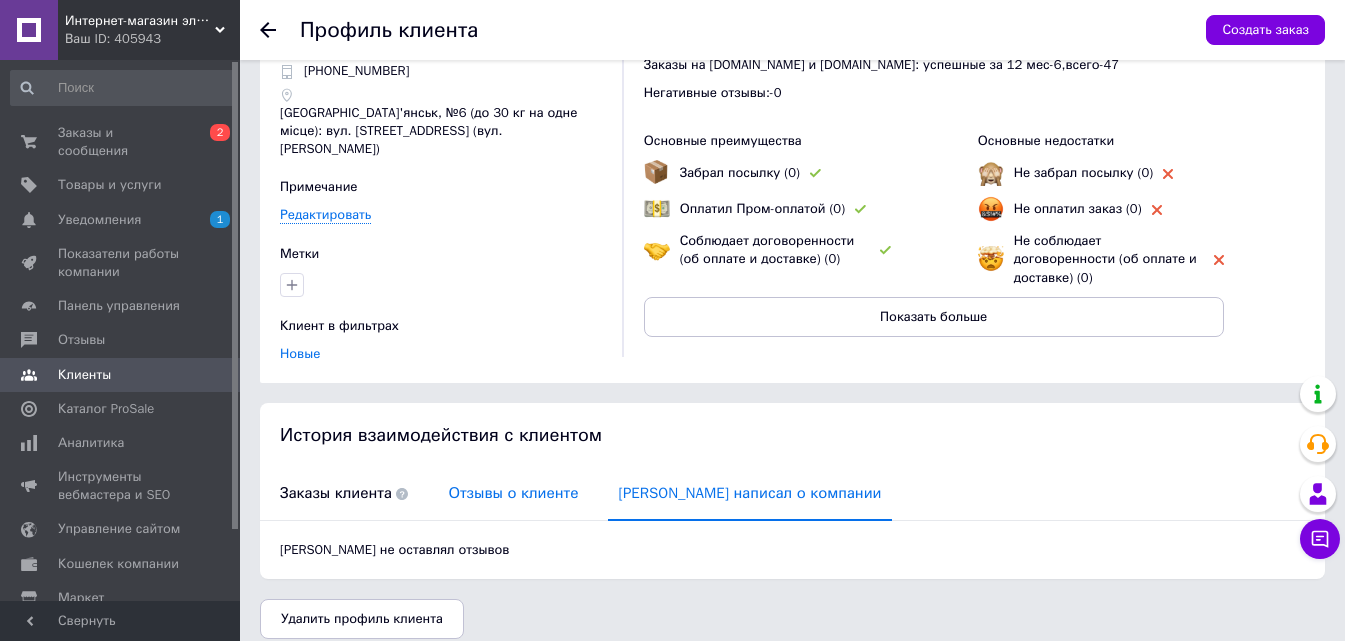 click on "Отзывы о клиенте" at bounding box center [513, 493] 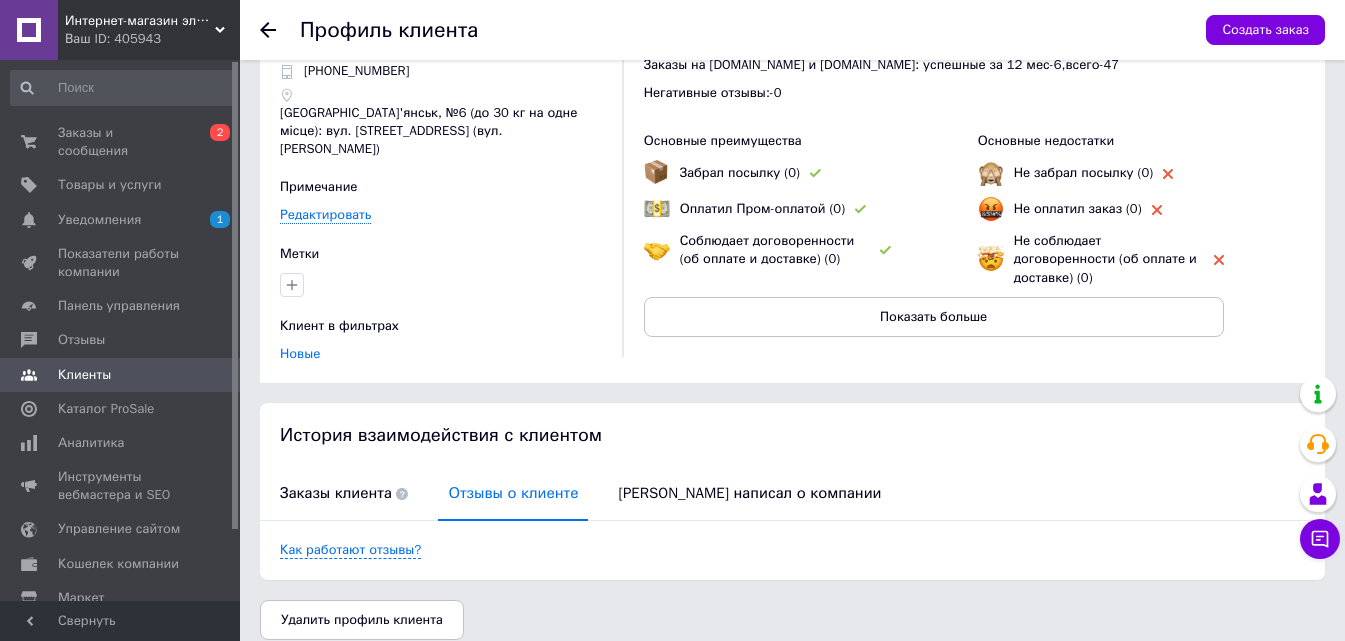 scroll, scrollTop: 0, scrollLeft: 0, axis: both 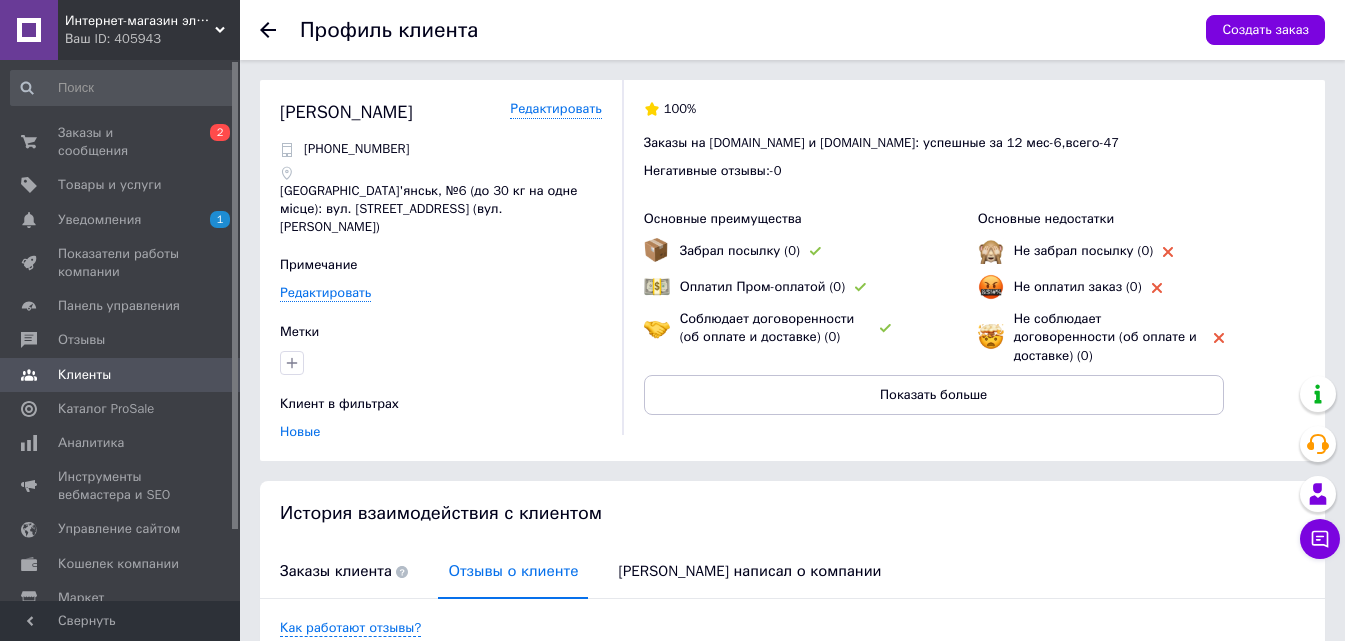 click 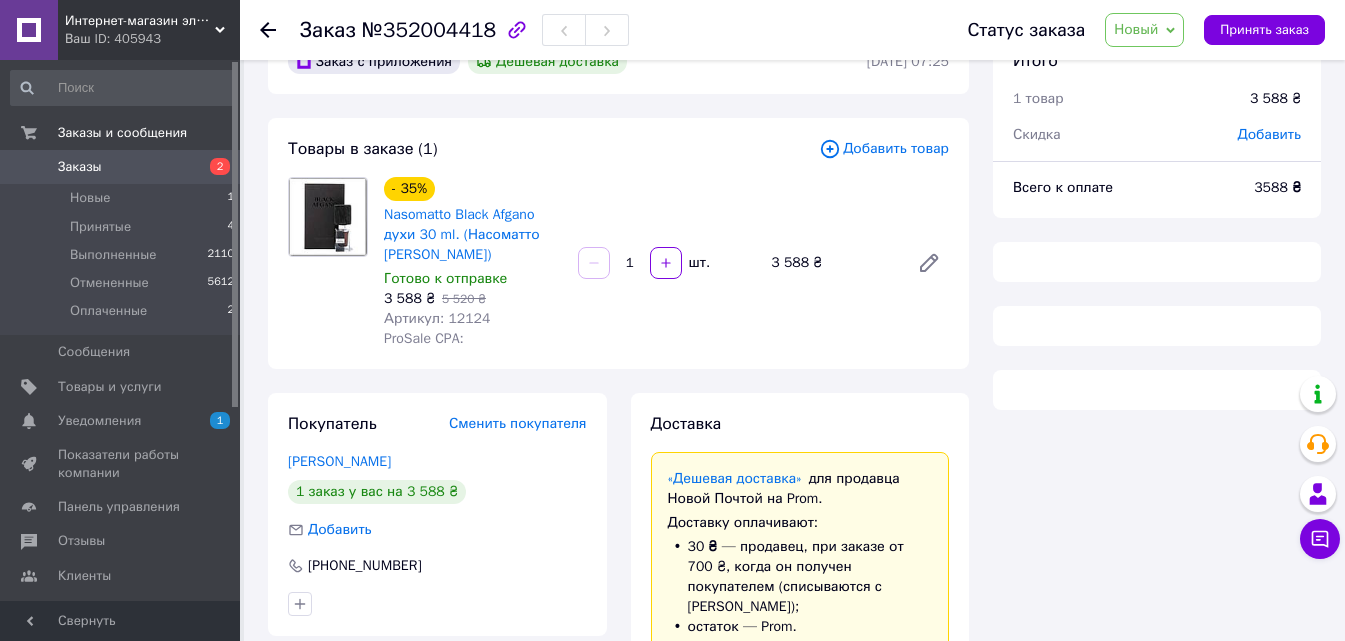 scroll, scrollTop: 100, scrollLeft: 0, axis: vertical 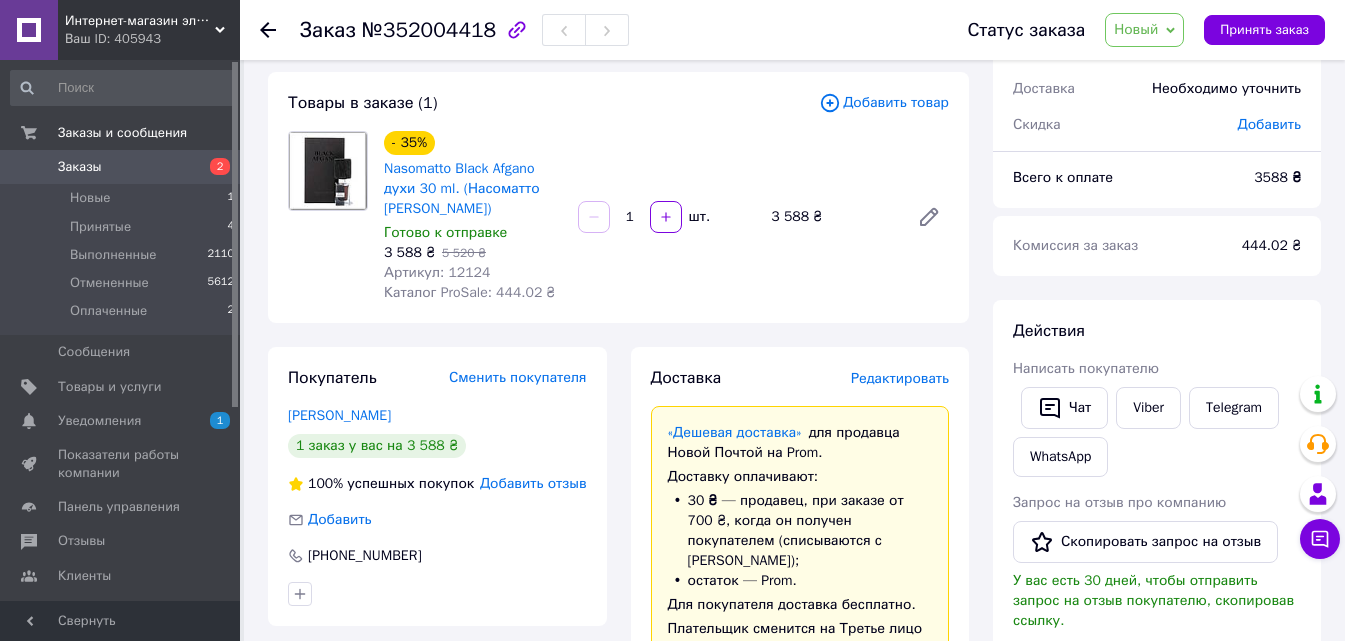 click 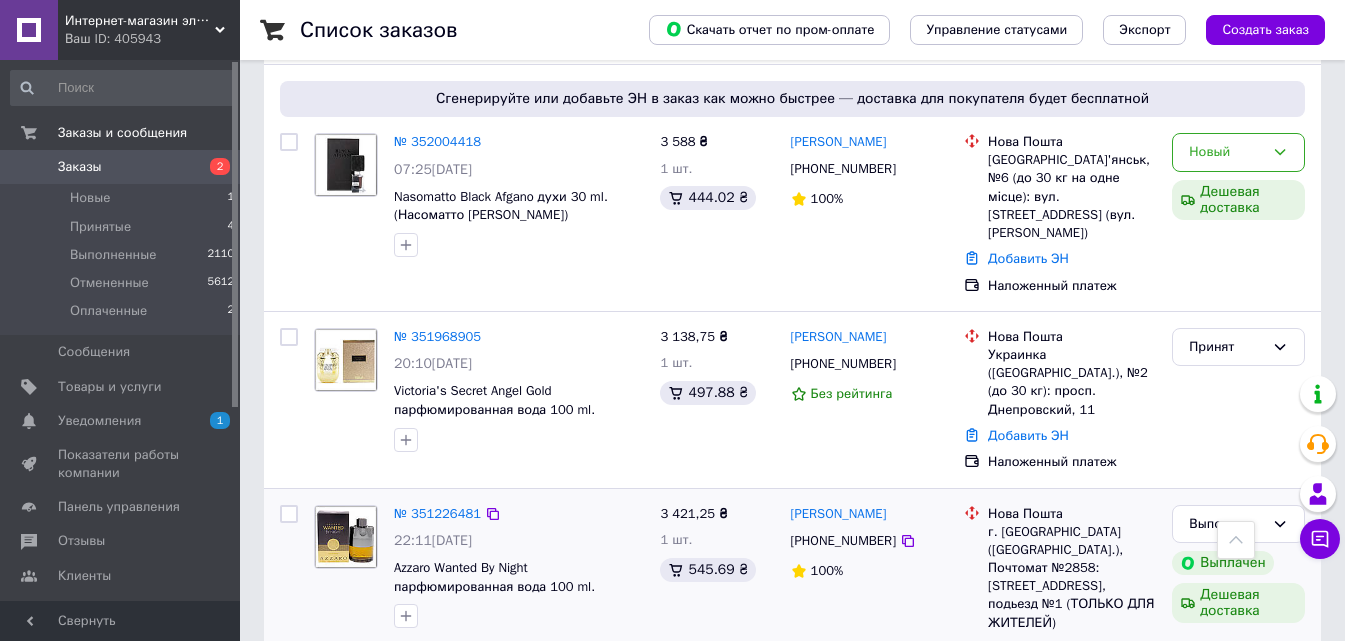 scroll, scrollTop: 300, scrollLeft: 0, axis: vertical 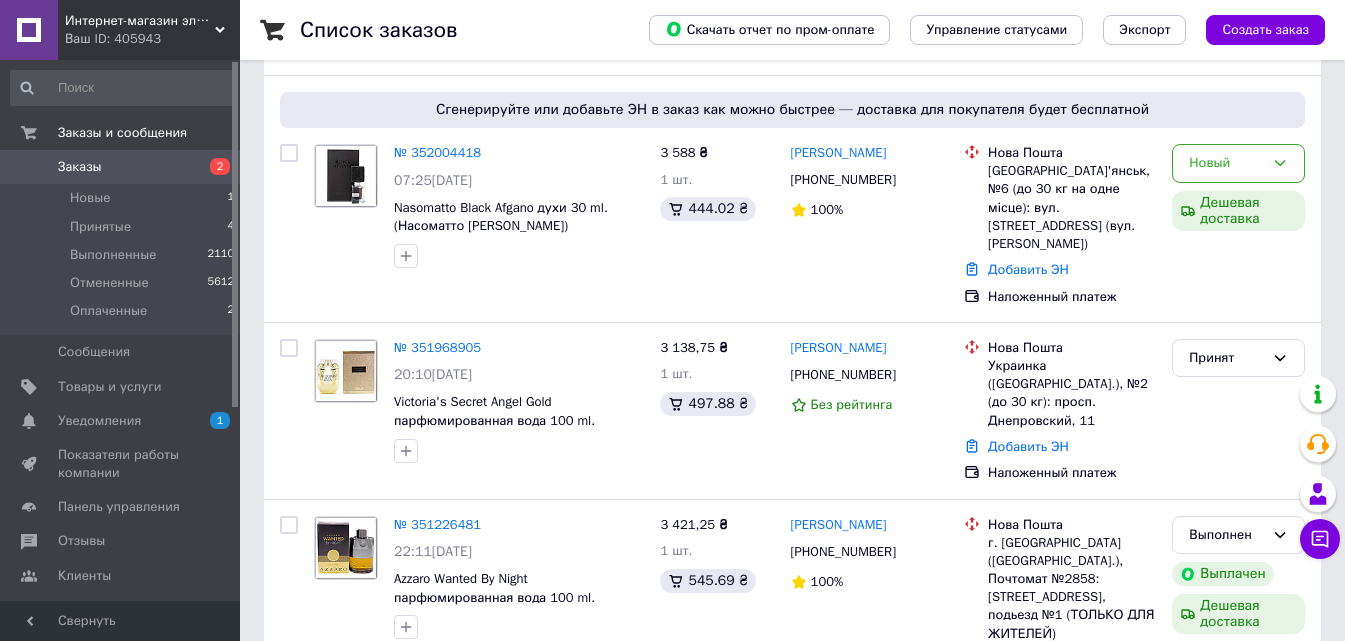 click on "Интернет-магазин элитной парфюмерии VIP-Parfum" at bounding box center [140, 21] 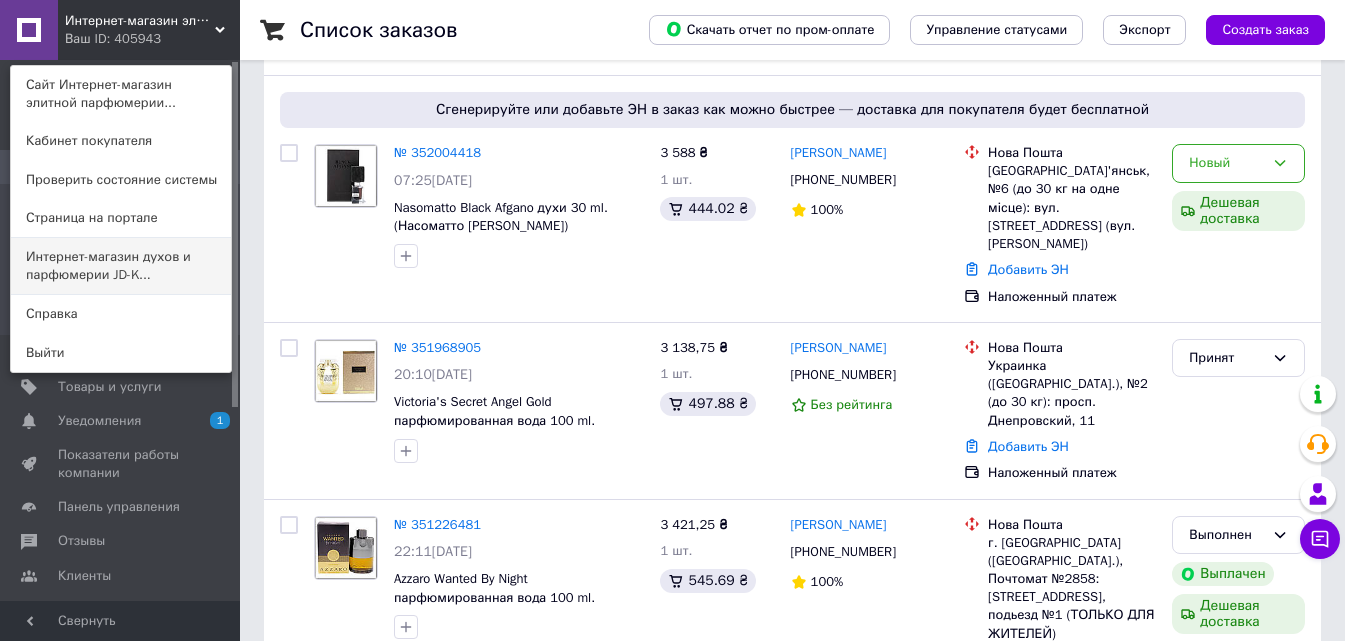 click on "Интернет-магазин духов и парфюмерии JD-K..." at bounding box center (121, 266) 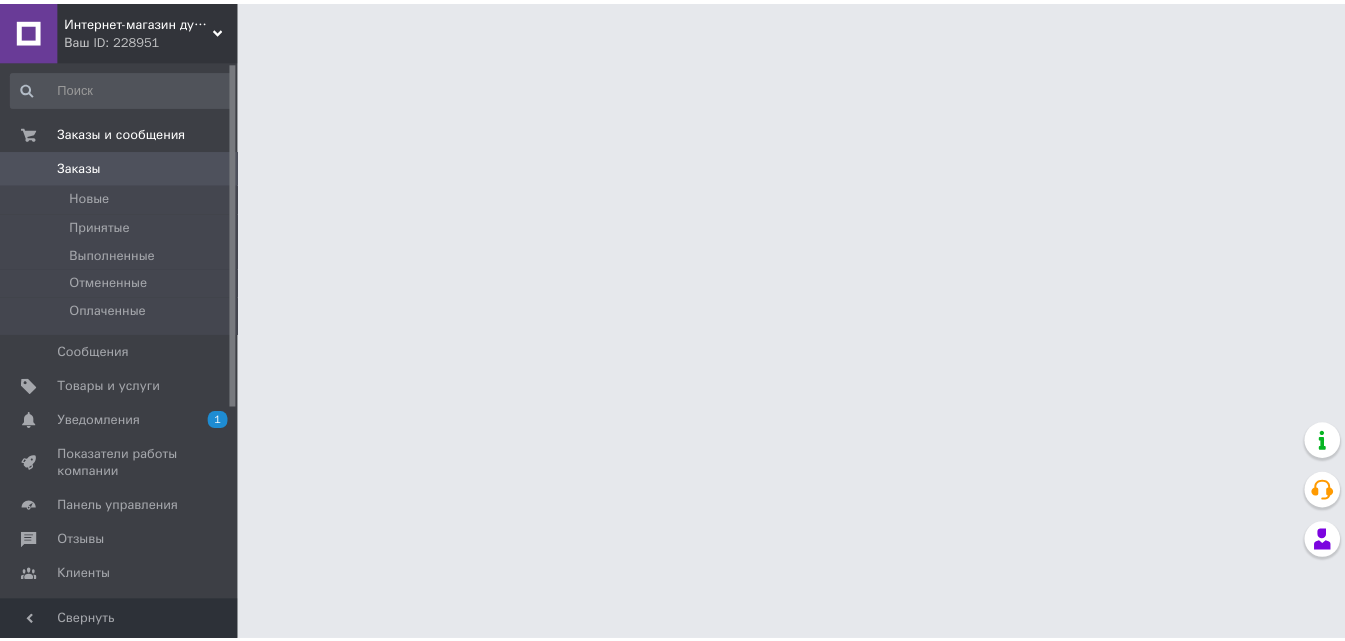 scroll, scrollTop: 0, scrollLeft: 0, axis: both 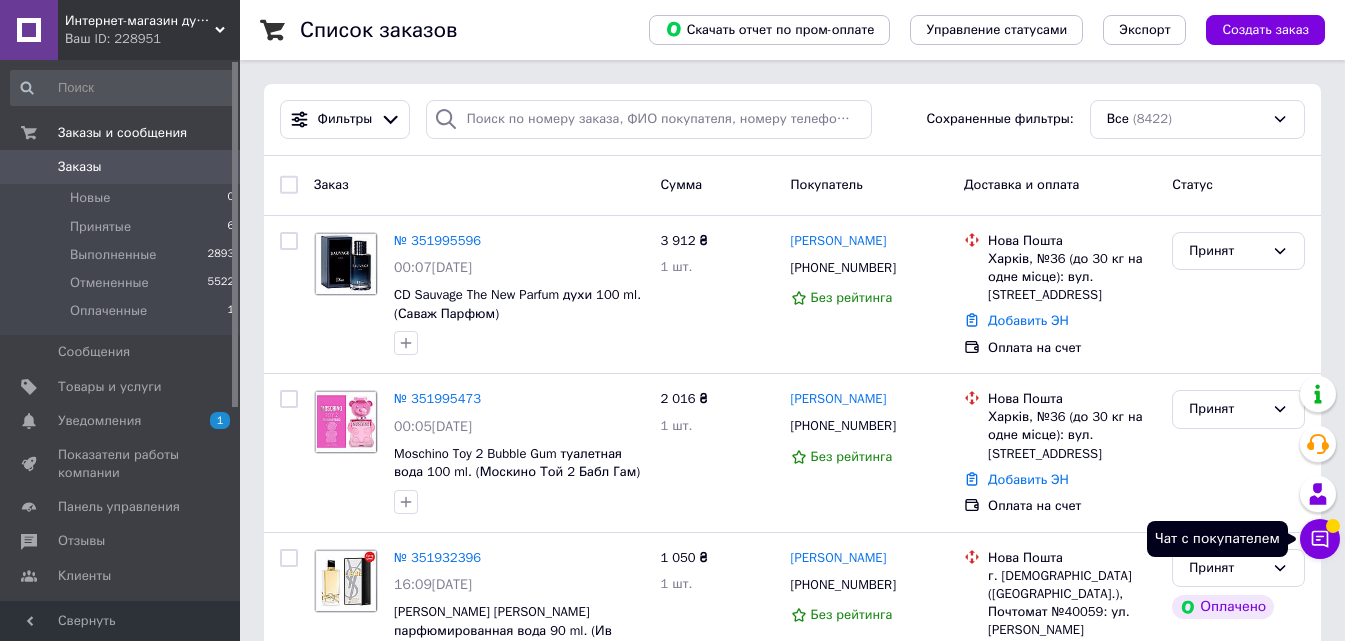 click on "Чат с покупателем" at bounding box center (1320, 539) 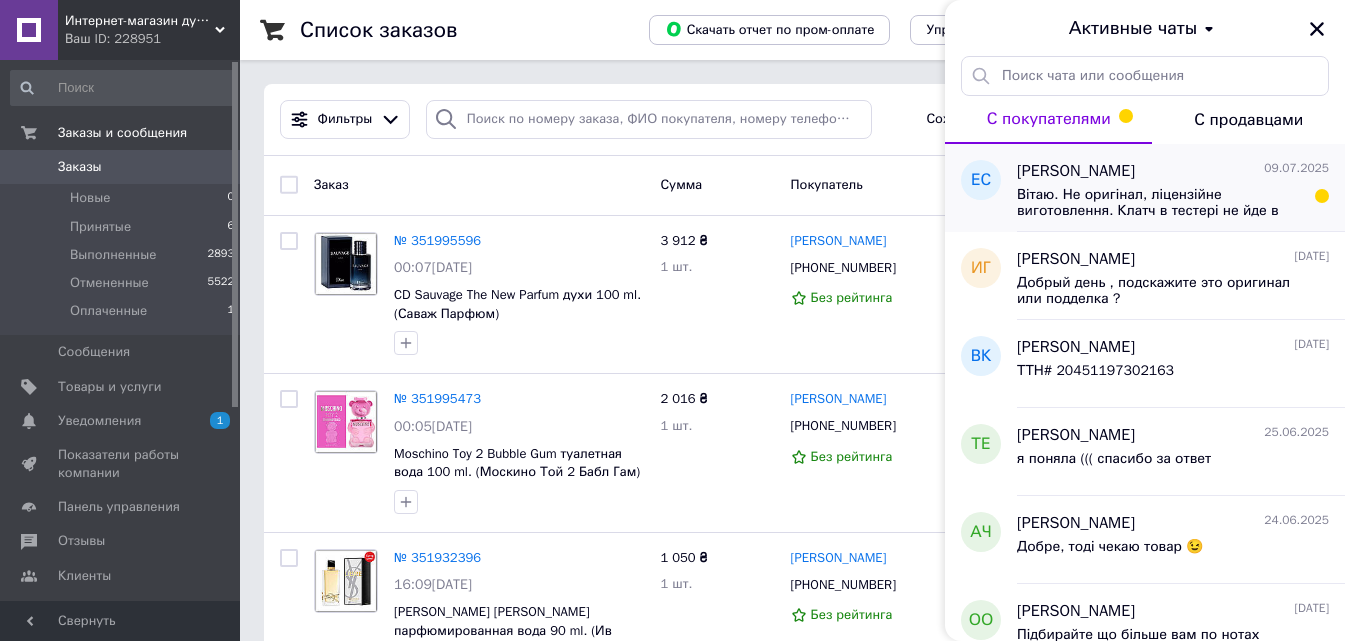 click on "Вітаю. Не оригінал, ліцензійне виготовлення. Клатч в тестері не йде в комплекті." at bounding box center (1159, 203) 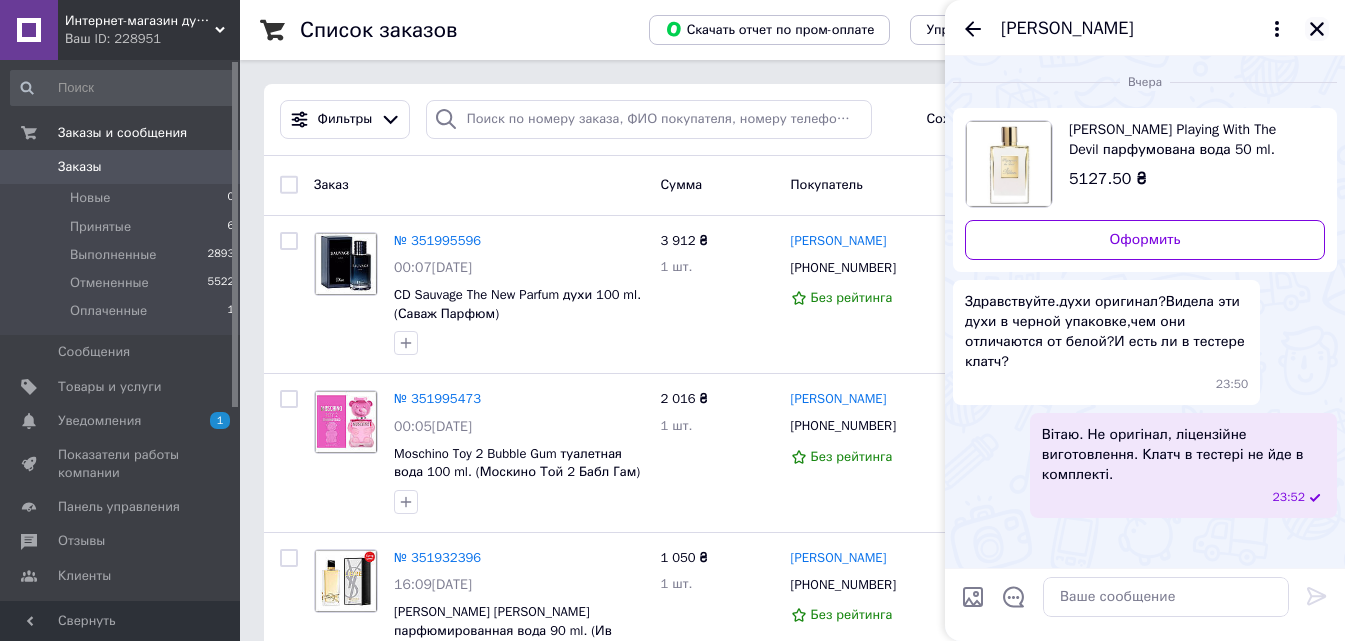 click 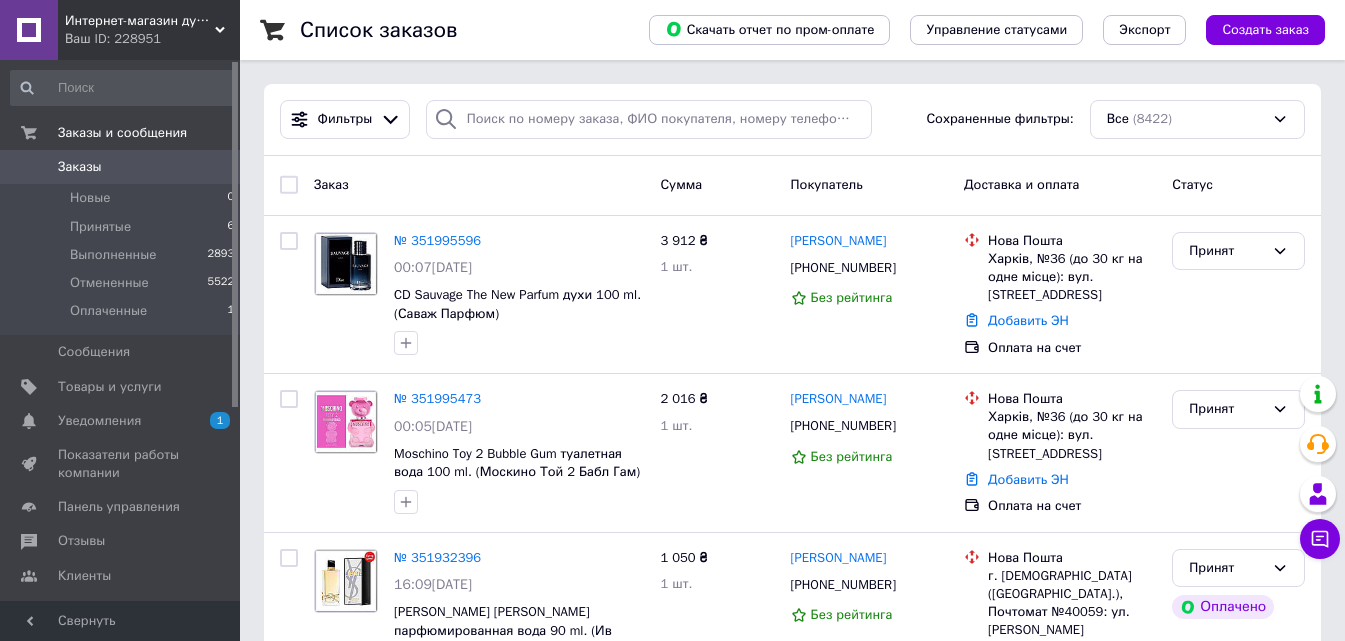 click on "Интернет-магазин духов и парфюмерии JD-Kristall" at bounding box center (140, 21) 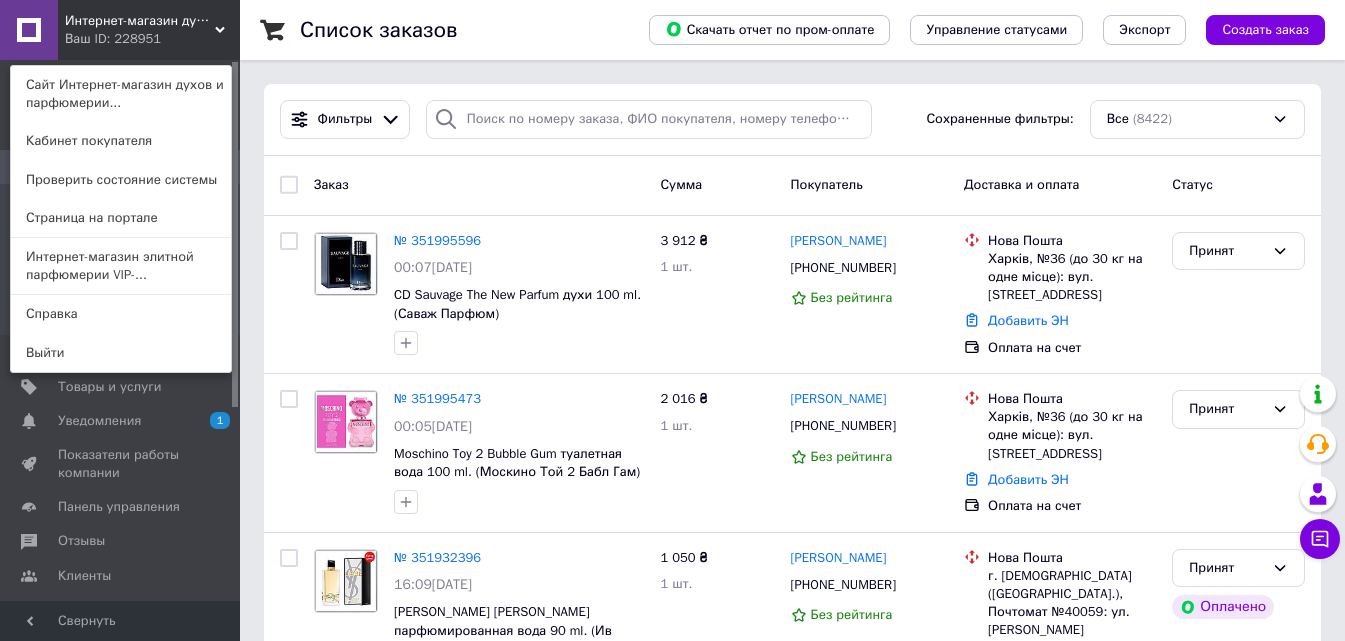 click on "Интернет-магазин духов и парфюмерии JD-Kristall" at bounding box center (140, 21) 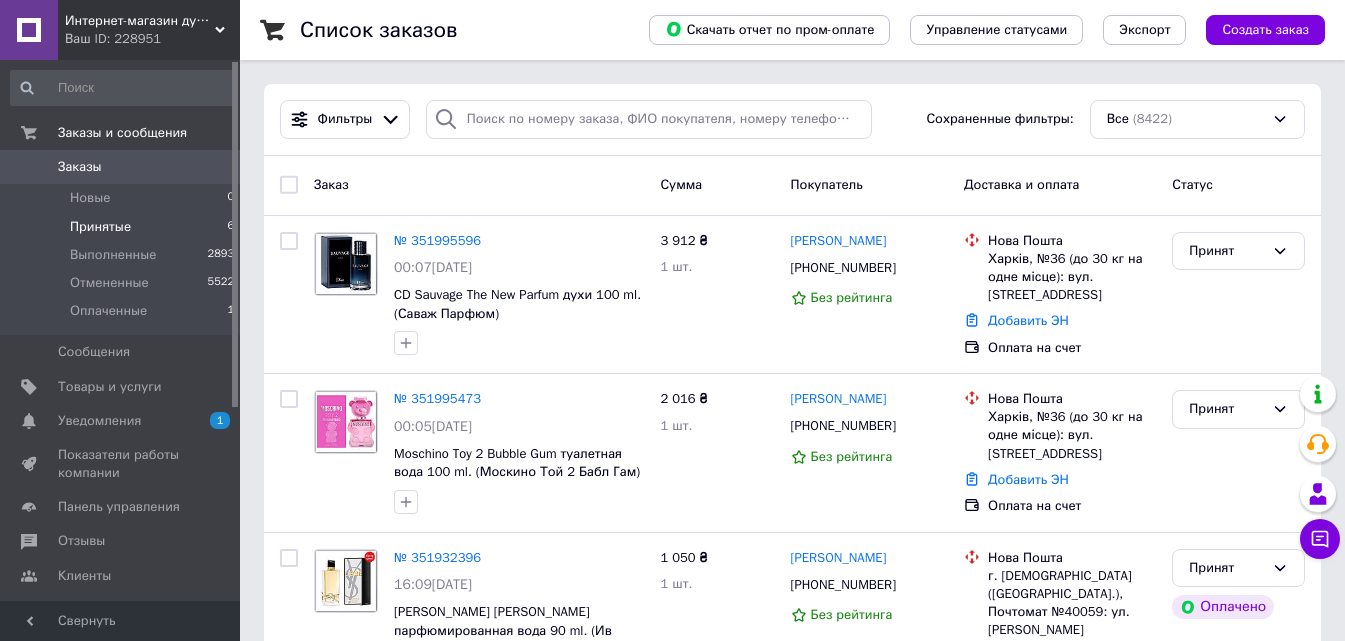 click on "Принятые 6" at bounding box center [123, 227] 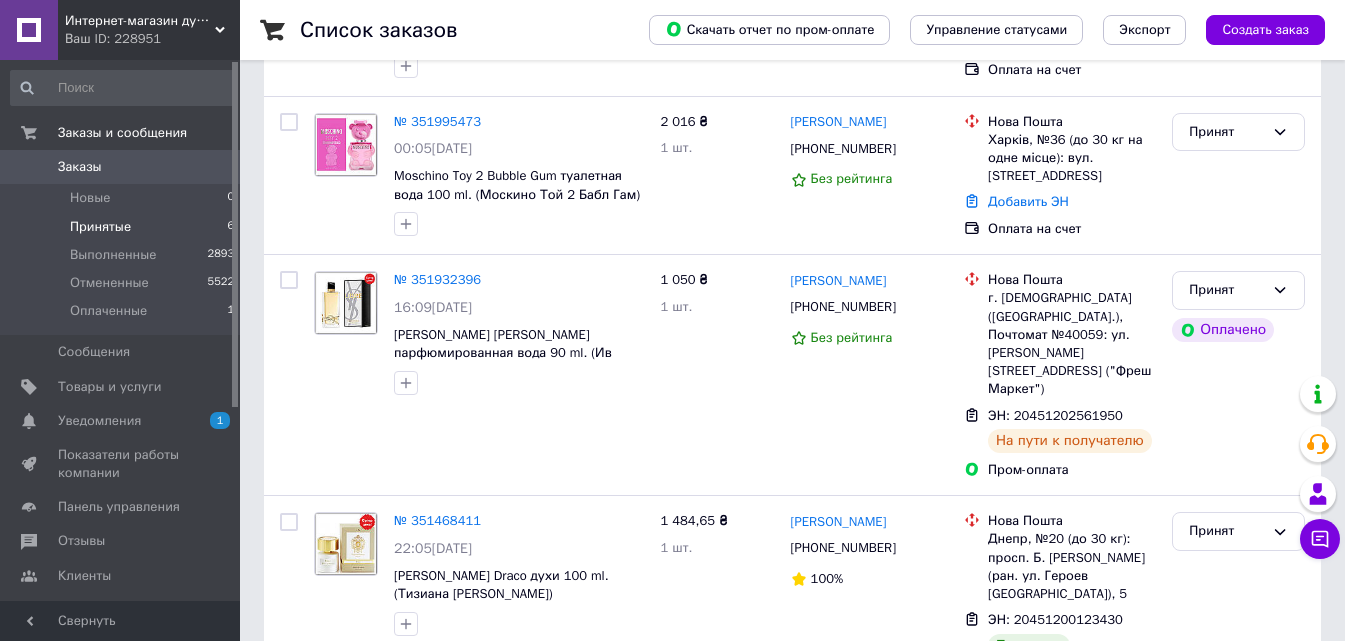scroll, scrollTop: 753, scrollLeft: 0, axis: vertical 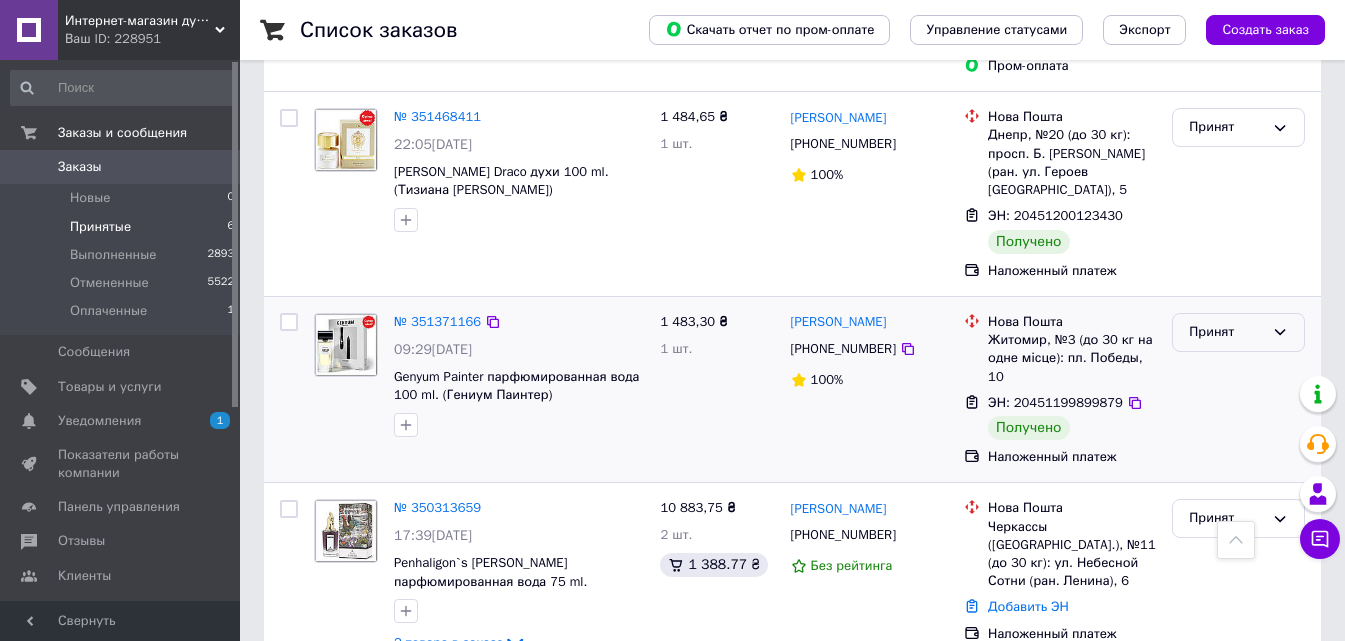click on "Принят" at bounding box center [1226, 332] 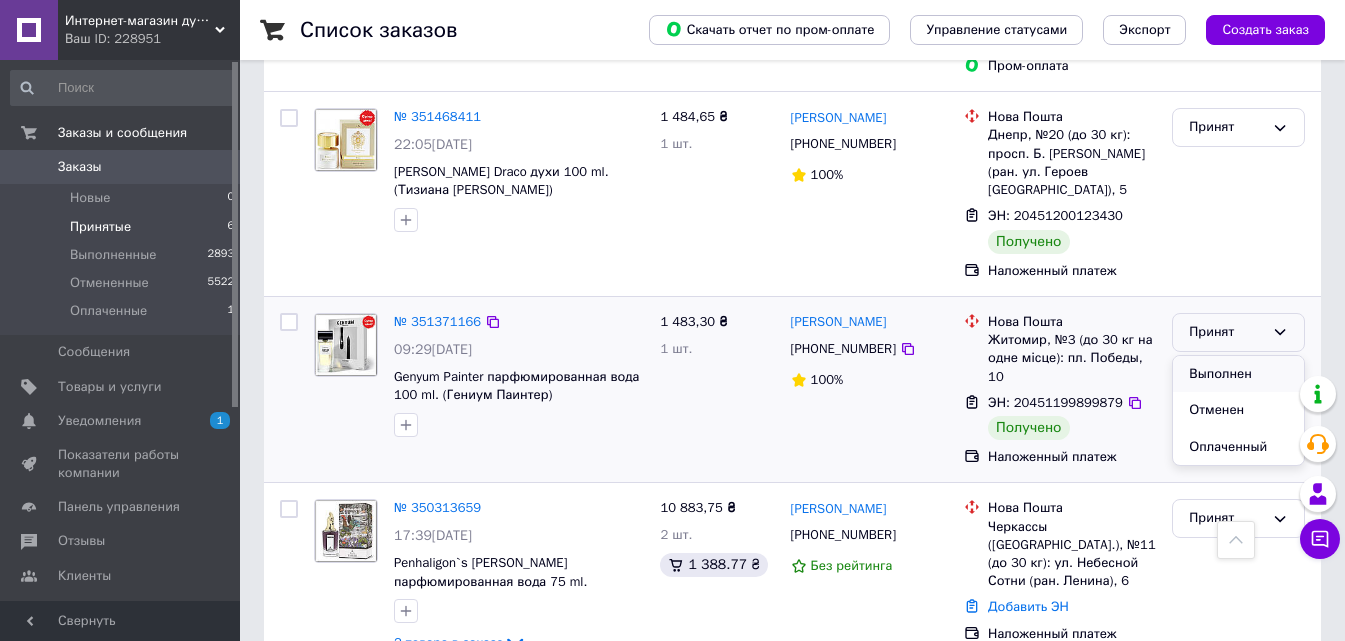 click on "Выполнен" at bounding box center [1238, 374] 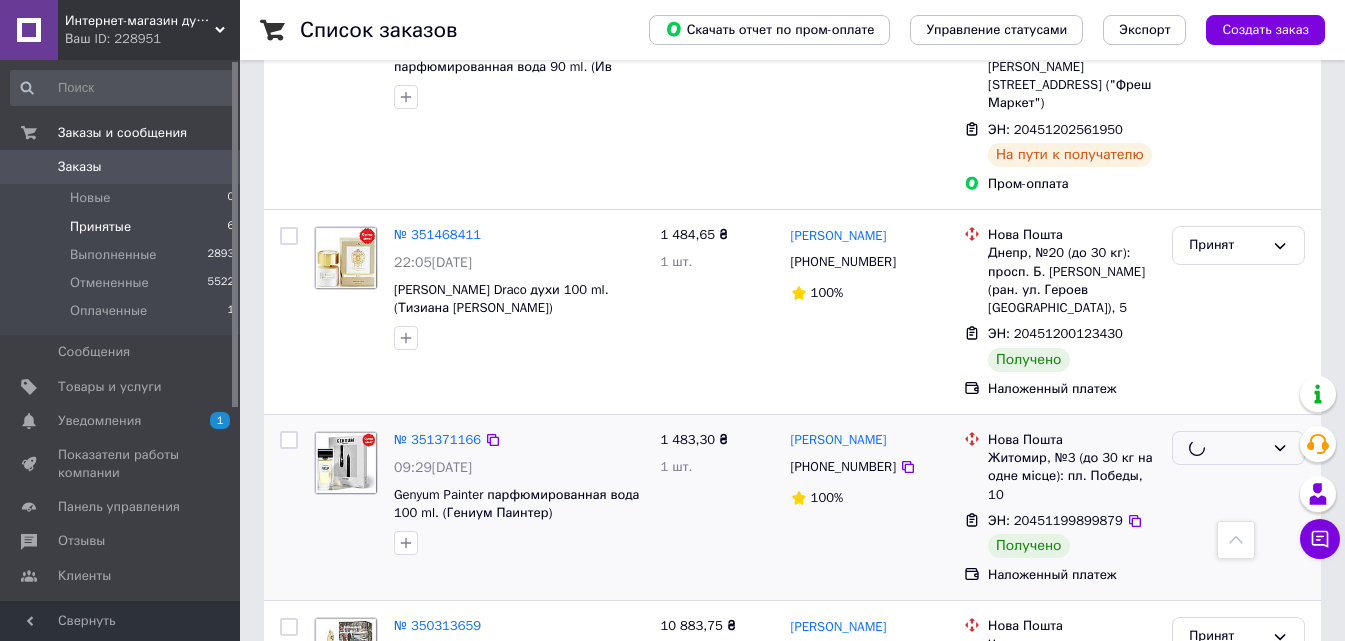 scroll, scrollTop: 553, scrollLeft: 0, axis: vertical 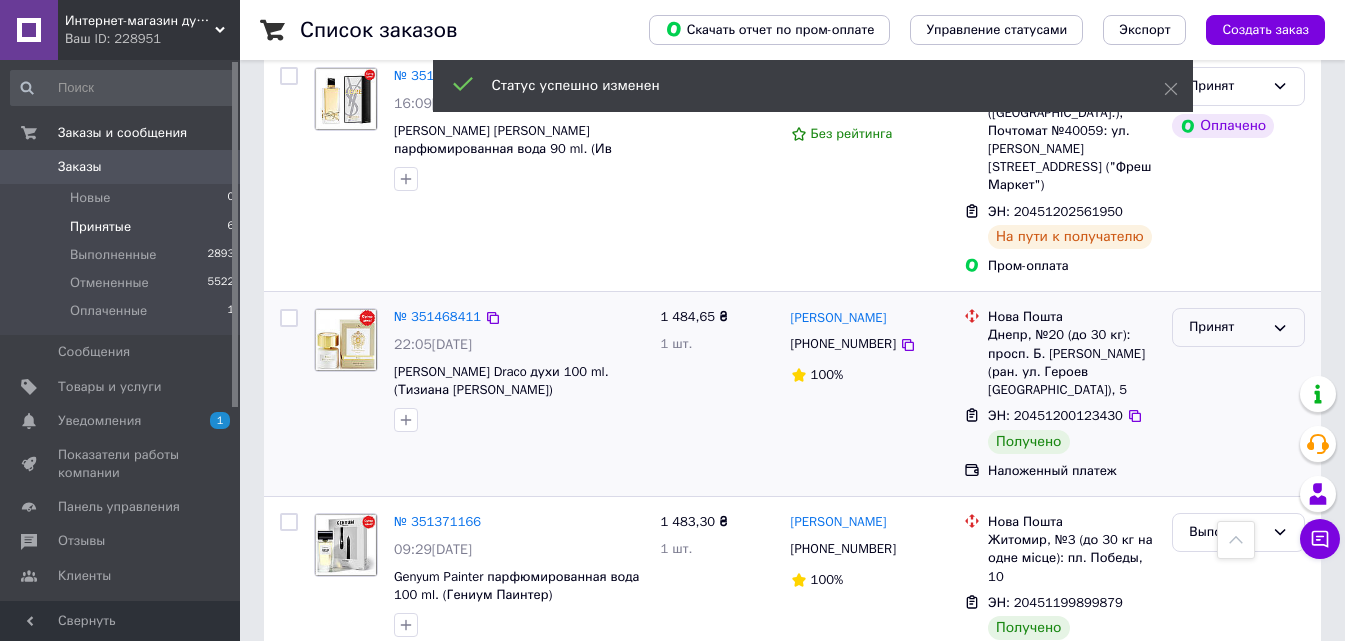 click on "Принят" at bounding box center [1226, 327] 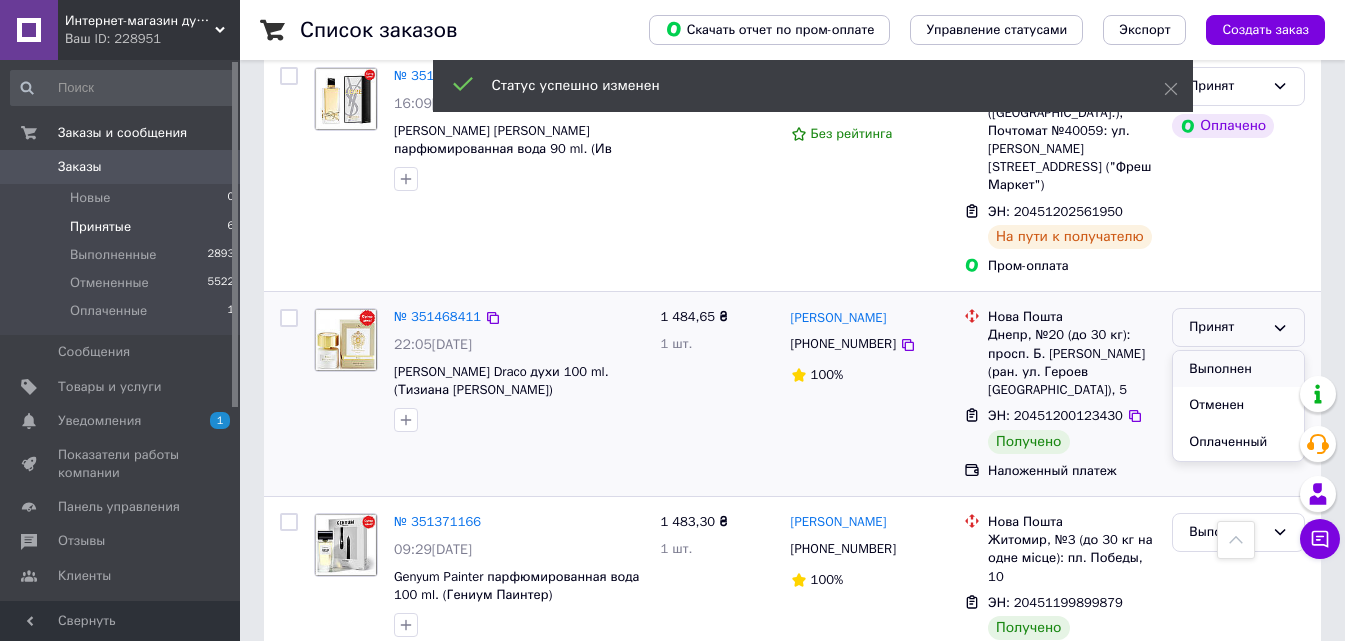 click on "Выполнен" at bounding box center [1238, 369] 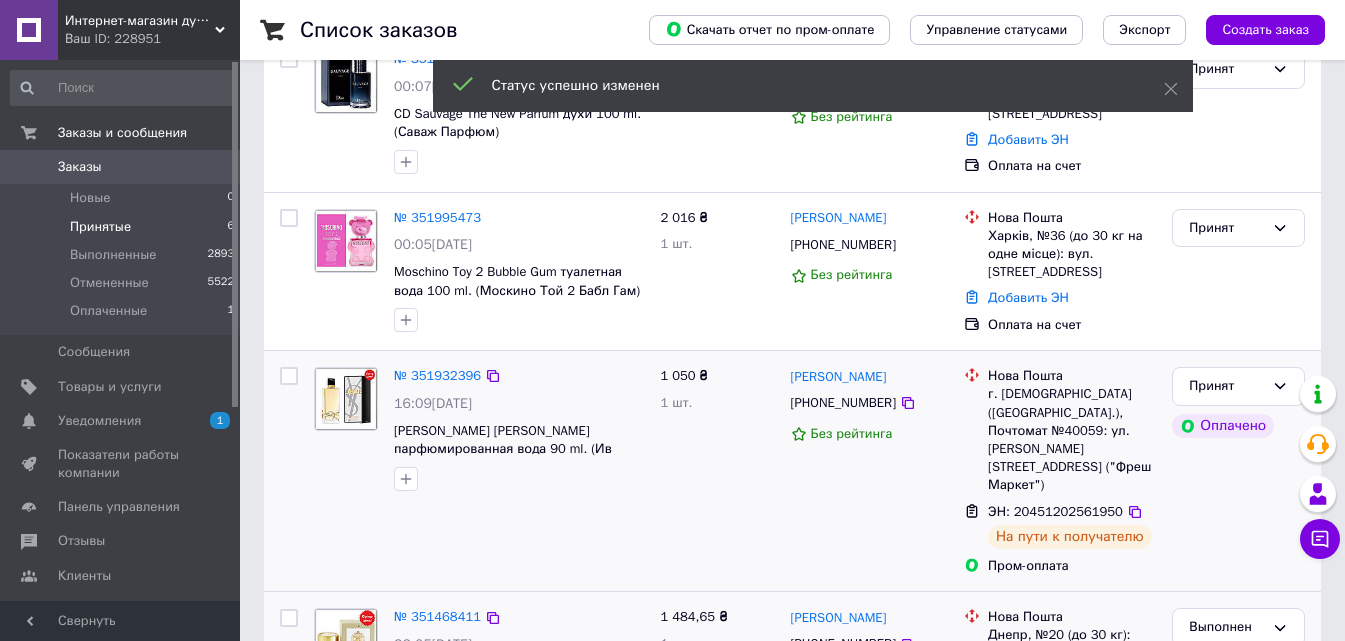 scroll, scrollTop: 153, scrollLeft: 0, axis: vertical 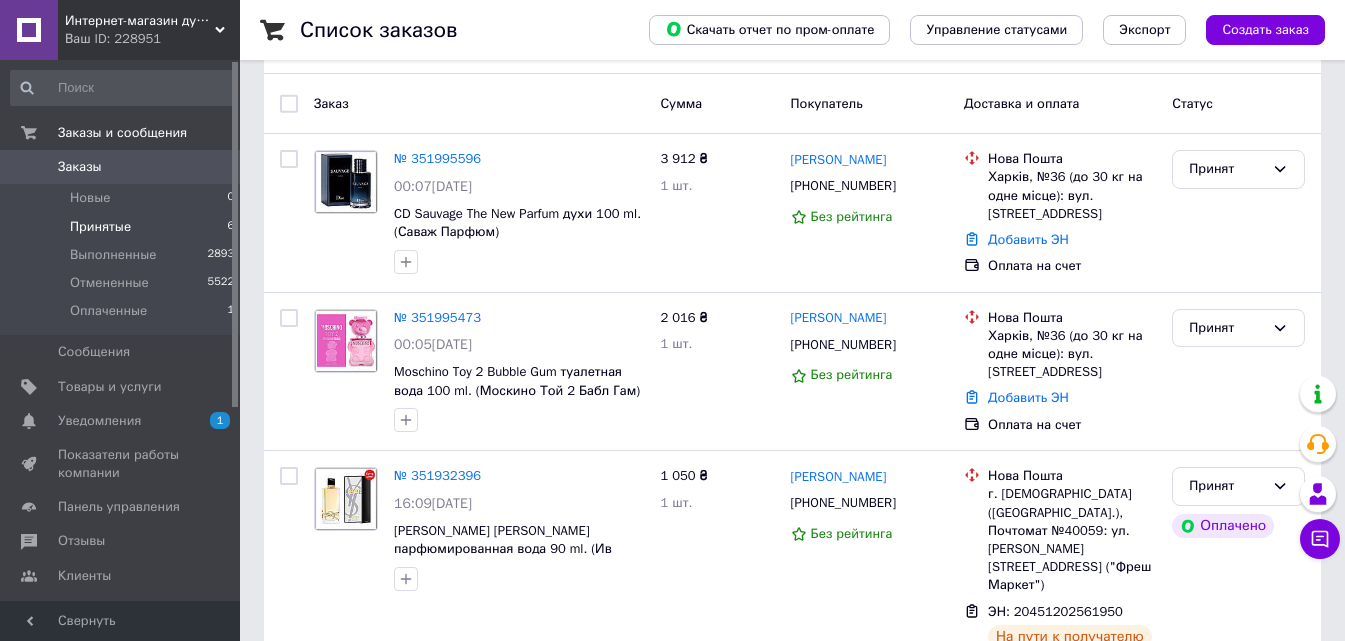 click on "Ваш ID: 228951" at bounding box center [152, 39] 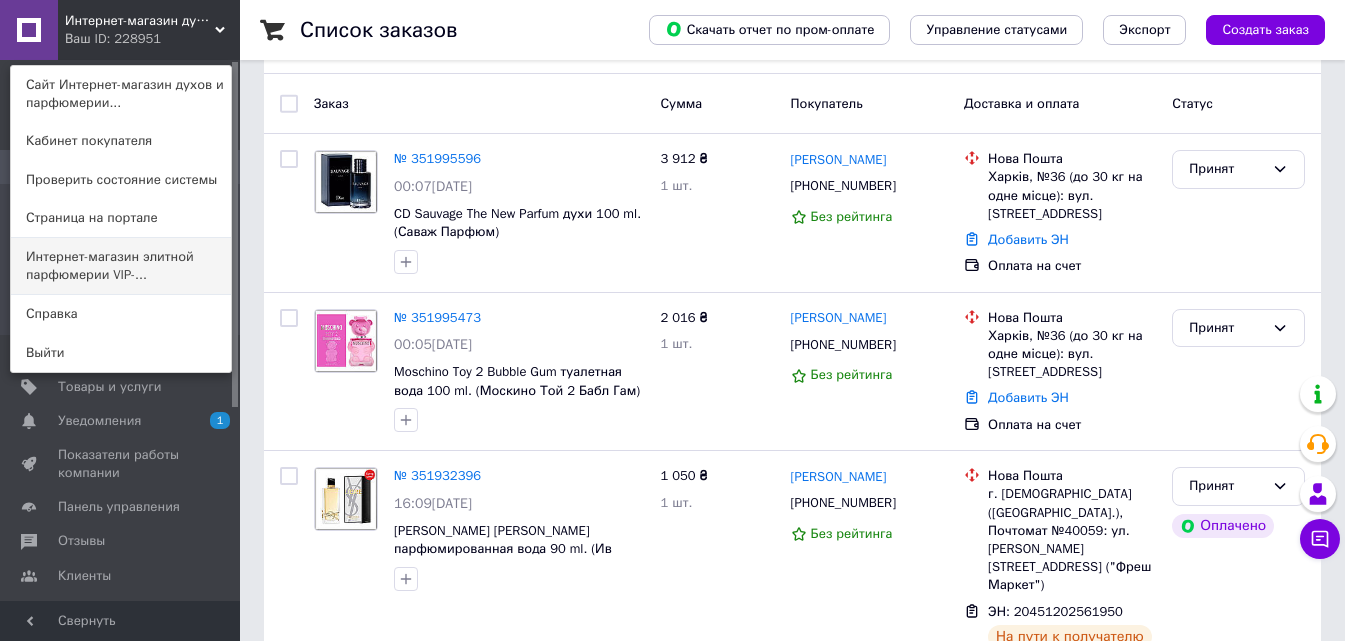 click on "Интернет-магазин элитной парфюмерии VIP-..." at bounding box center [121, 266] 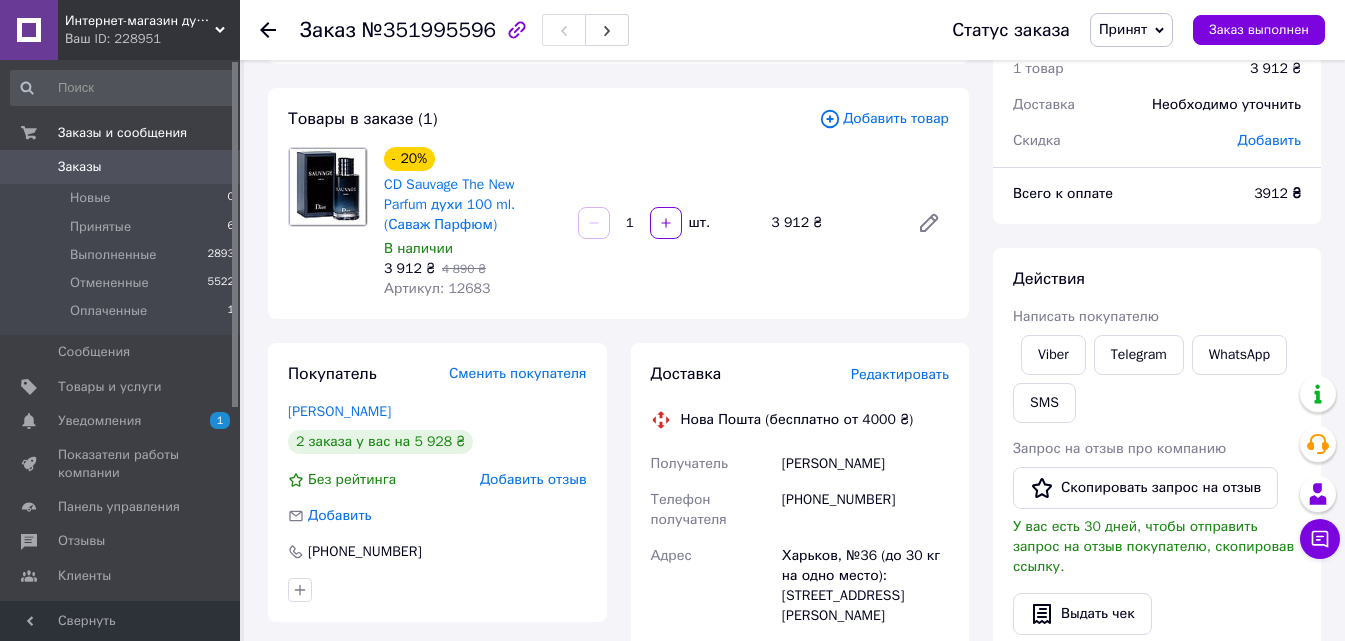 scroll, scrollTop: 0, scrollLeft: 0, axis: both 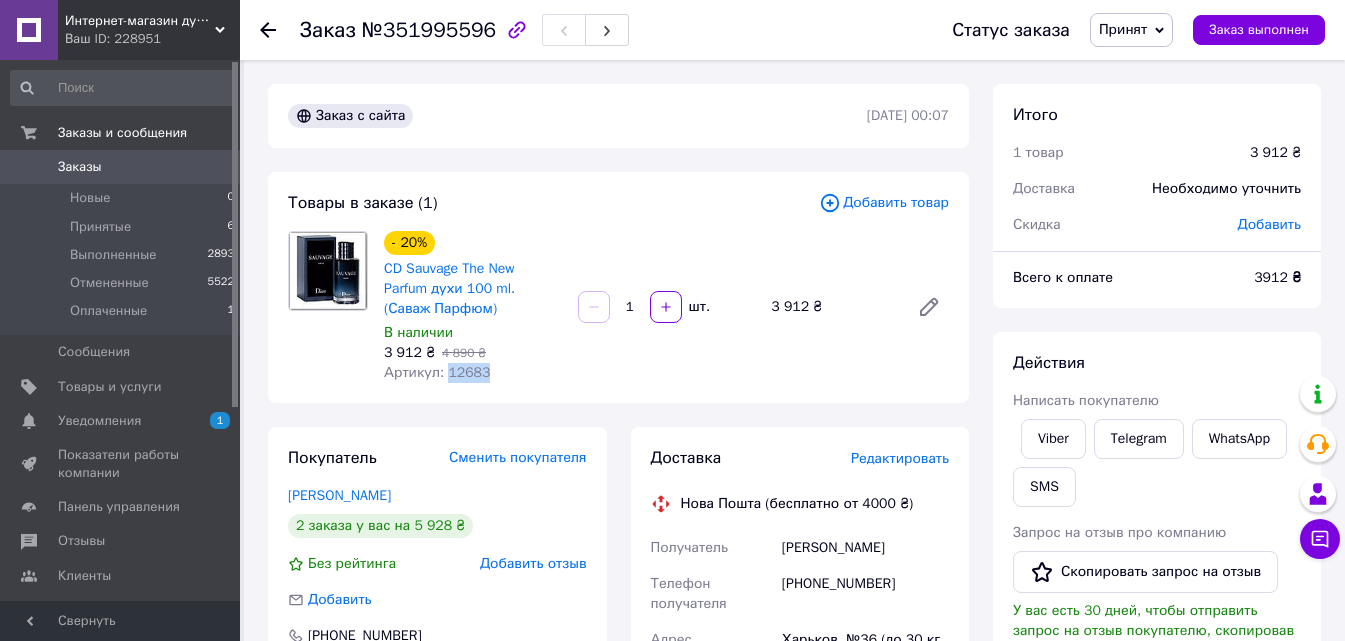 drag, startPoint x: 482, startPoint y: 375, endPoint x: 442, endPoint y: 380, distance: 40.311287 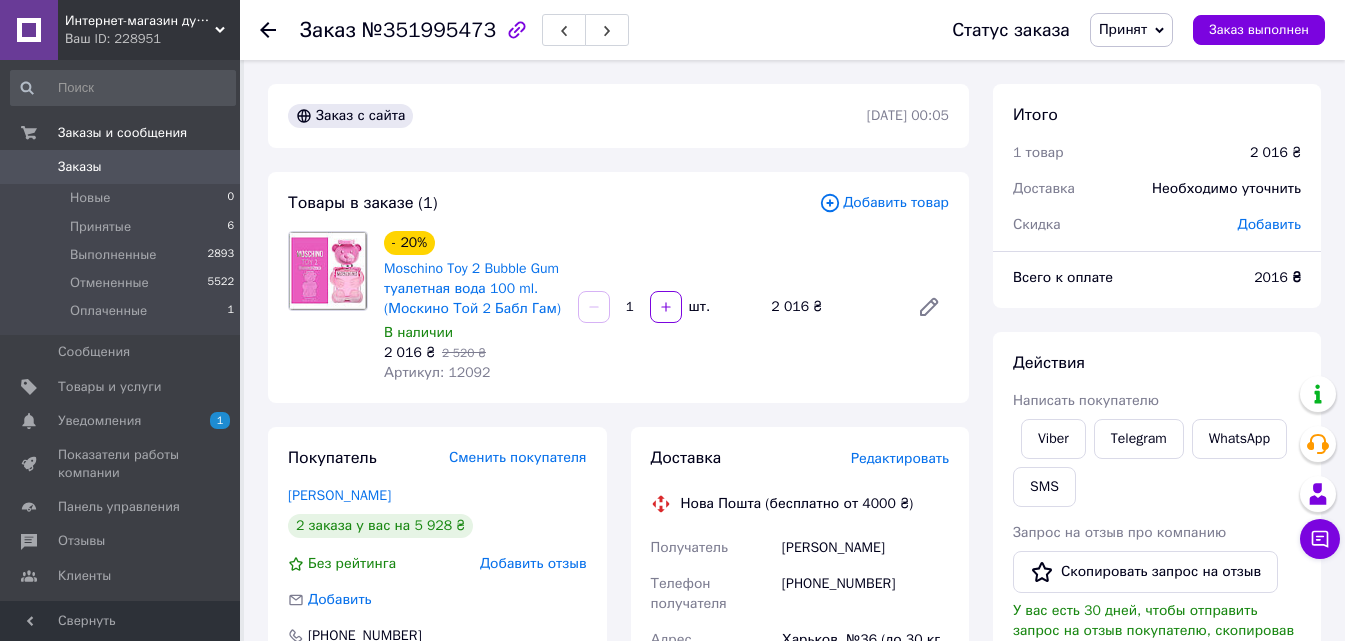 scroll, scrollTop: 0, scrollLeft: 0, axis: both 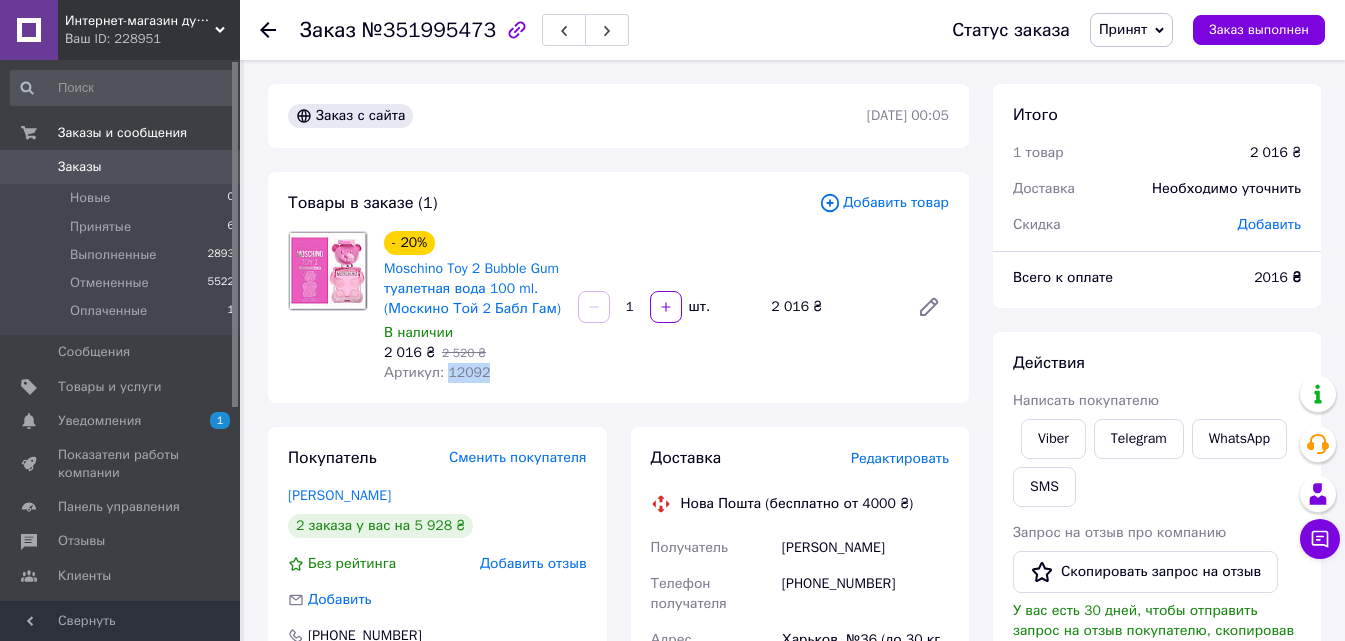 drag, startPoint x: 479, startPoint y: 376, endPoint x: 444, endPoint y: 377, distance: 35.014282 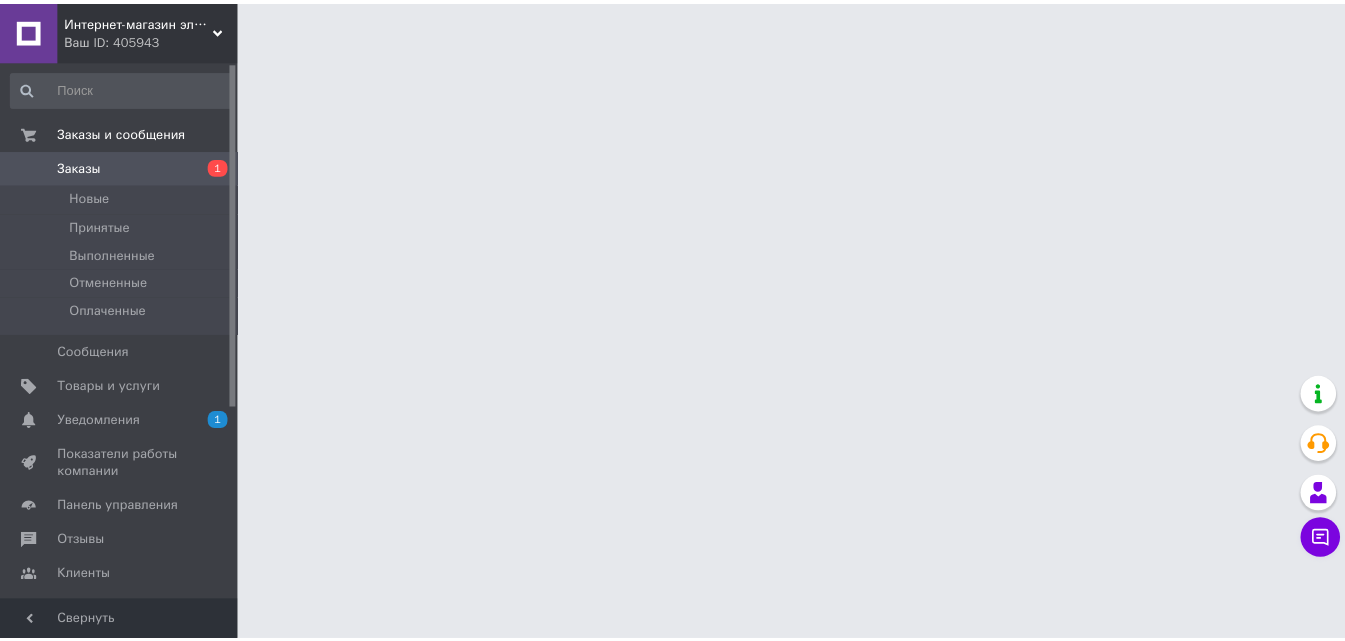 scroll, scrollTop: 0, scrollLeft: 0, axis: both 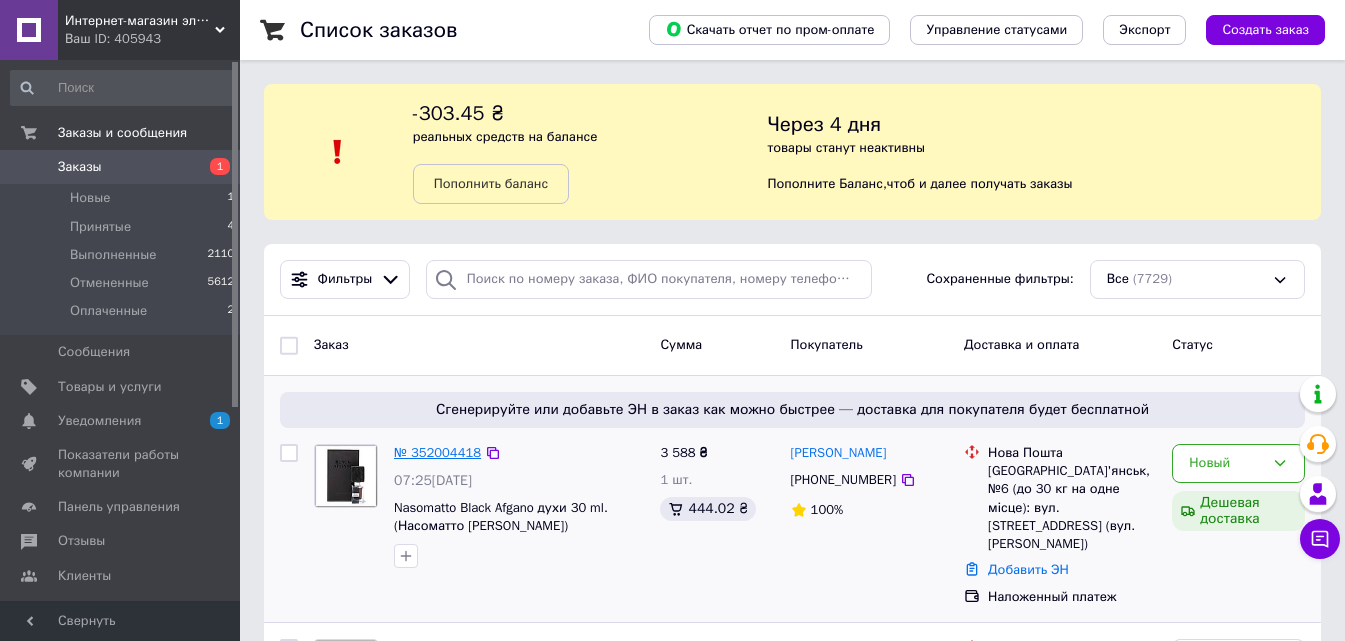 click on "№ 352004418" at bounding box center (437, 452) 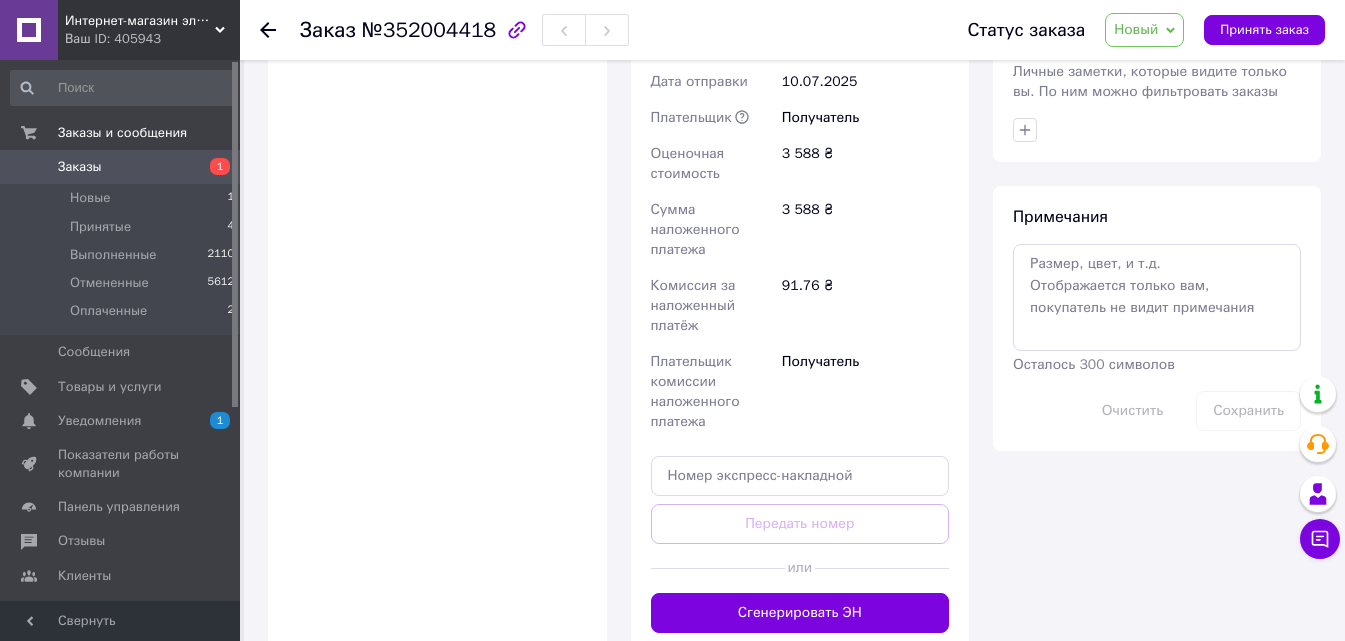 scroll, scrollTop: 1139, scrollLeft: 0, axis: vertical 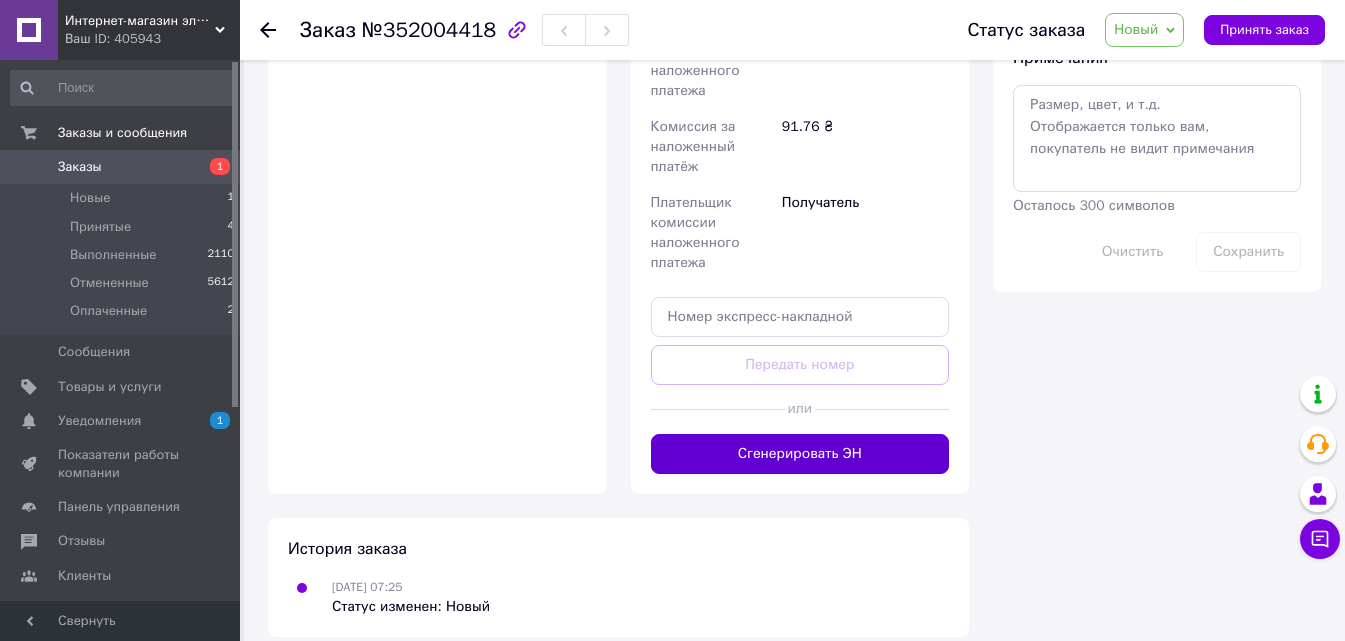 click on "Сгенерировать ЭН" at bounding box center (800, 454) 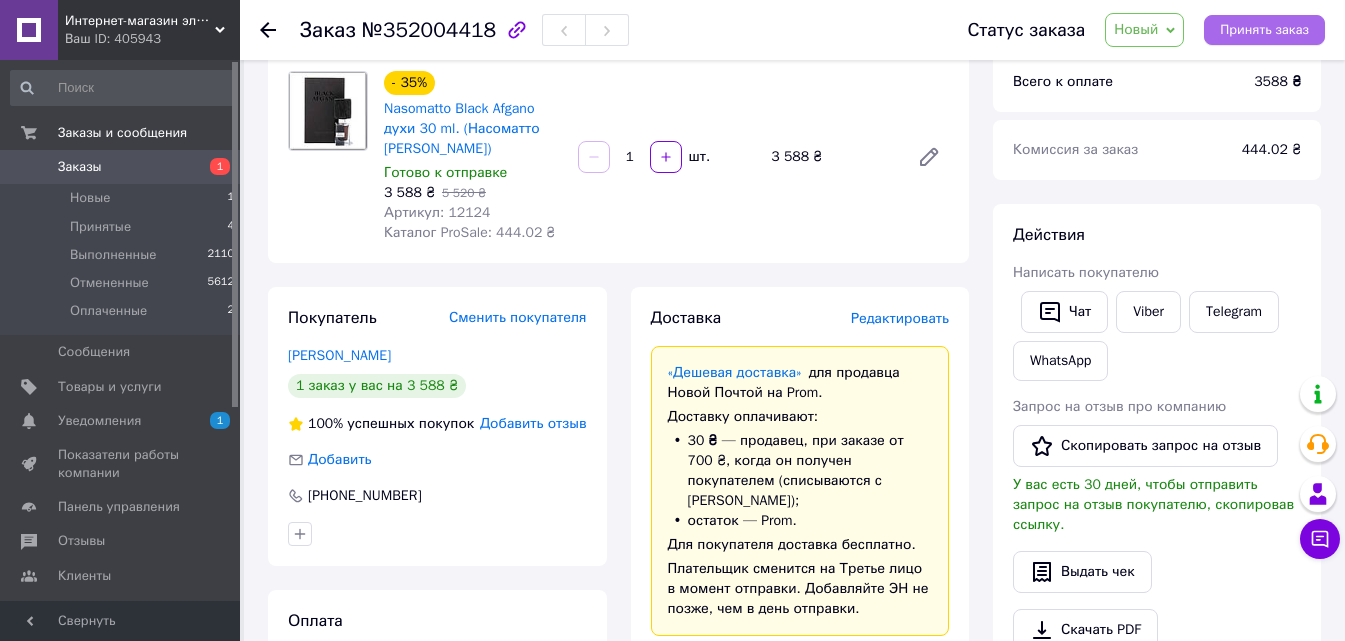 scroll, scrollTop: 39, scrollLeft: 0, axis: vertical 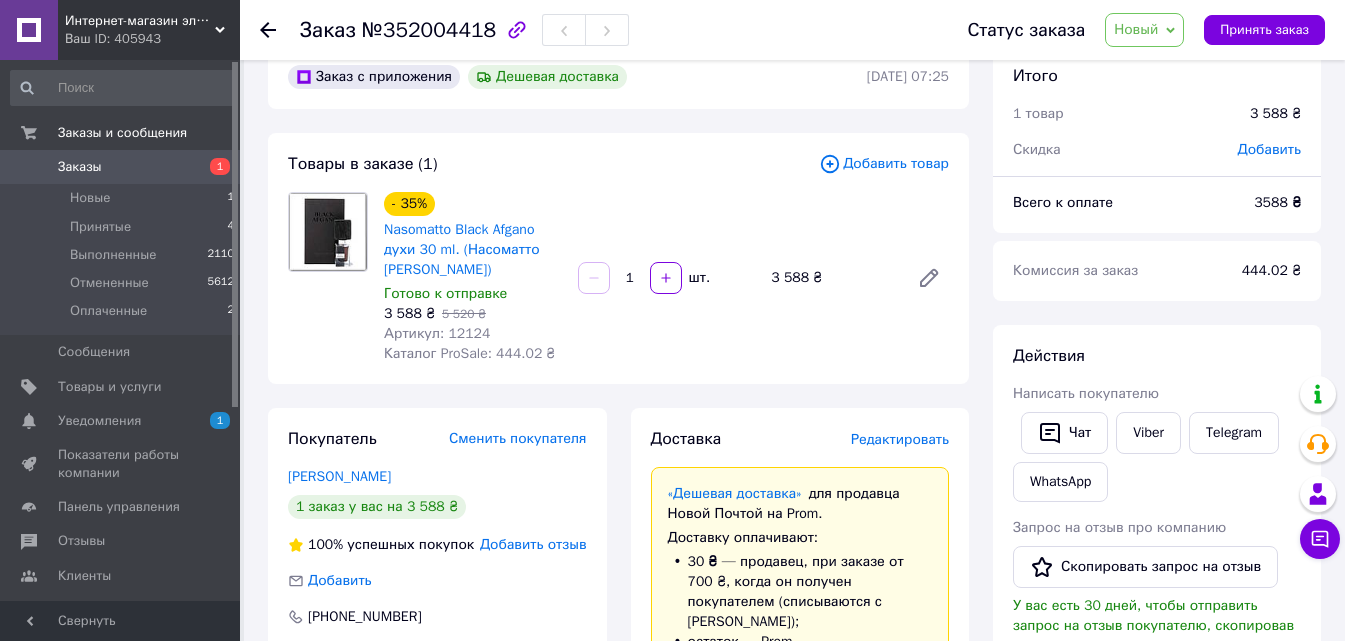 click 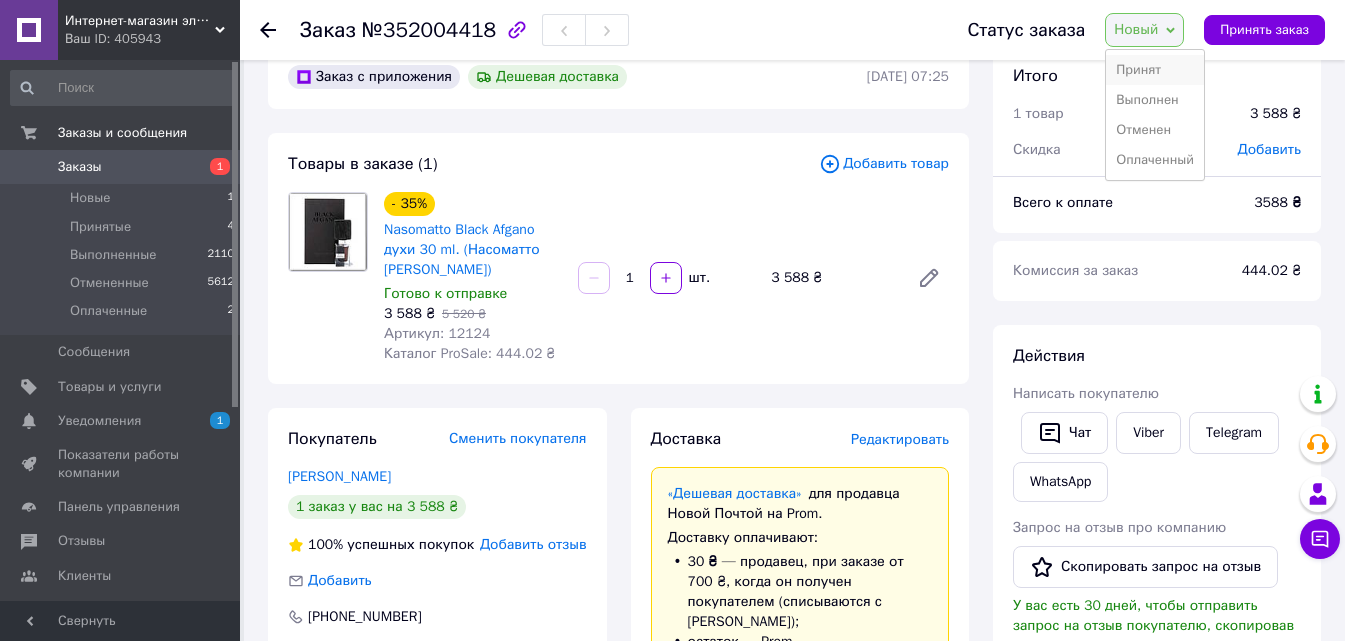 click on "Принят" at bounding box center (1155, 70) 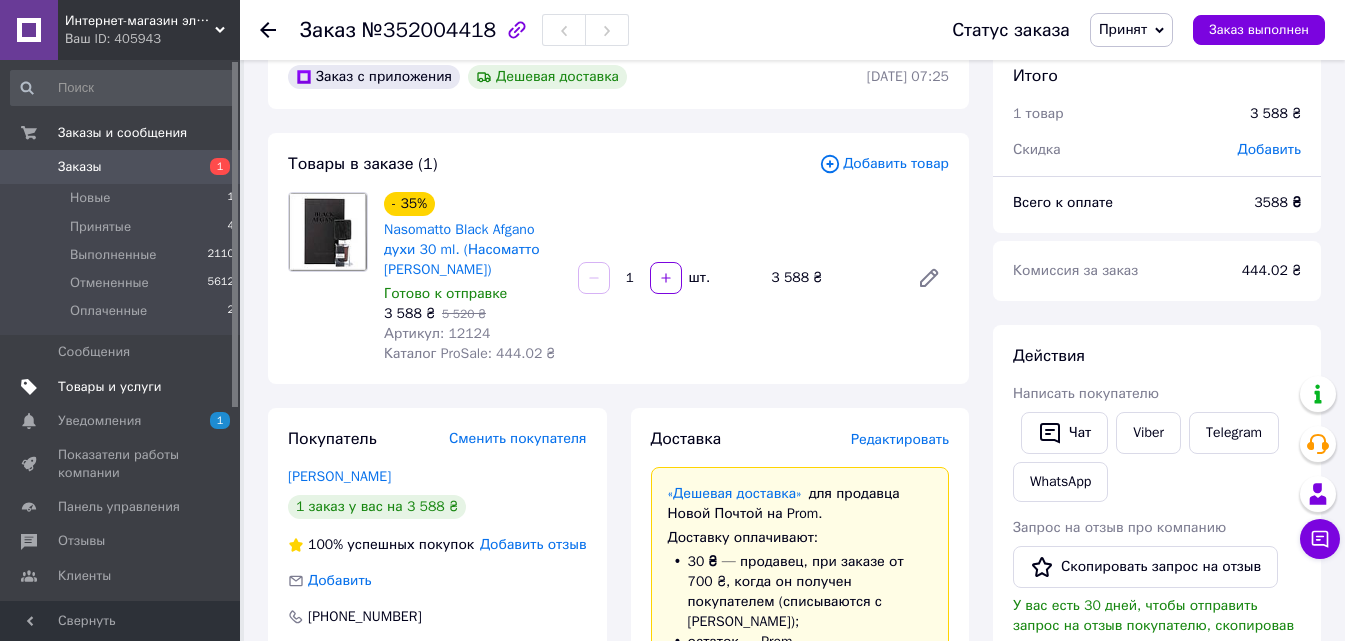 click on "Товары и услуги" at bounding box center (110, 387) 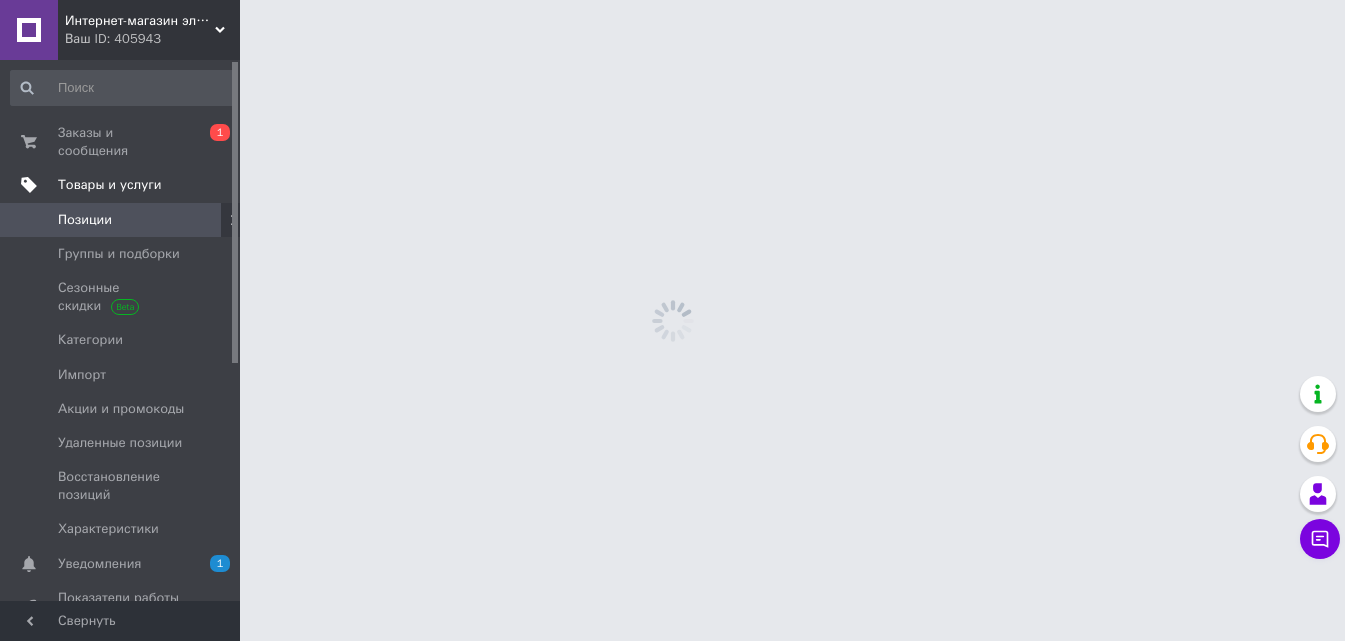 scroll, scrollTop: 0, scrollLeft: 0, axis: both 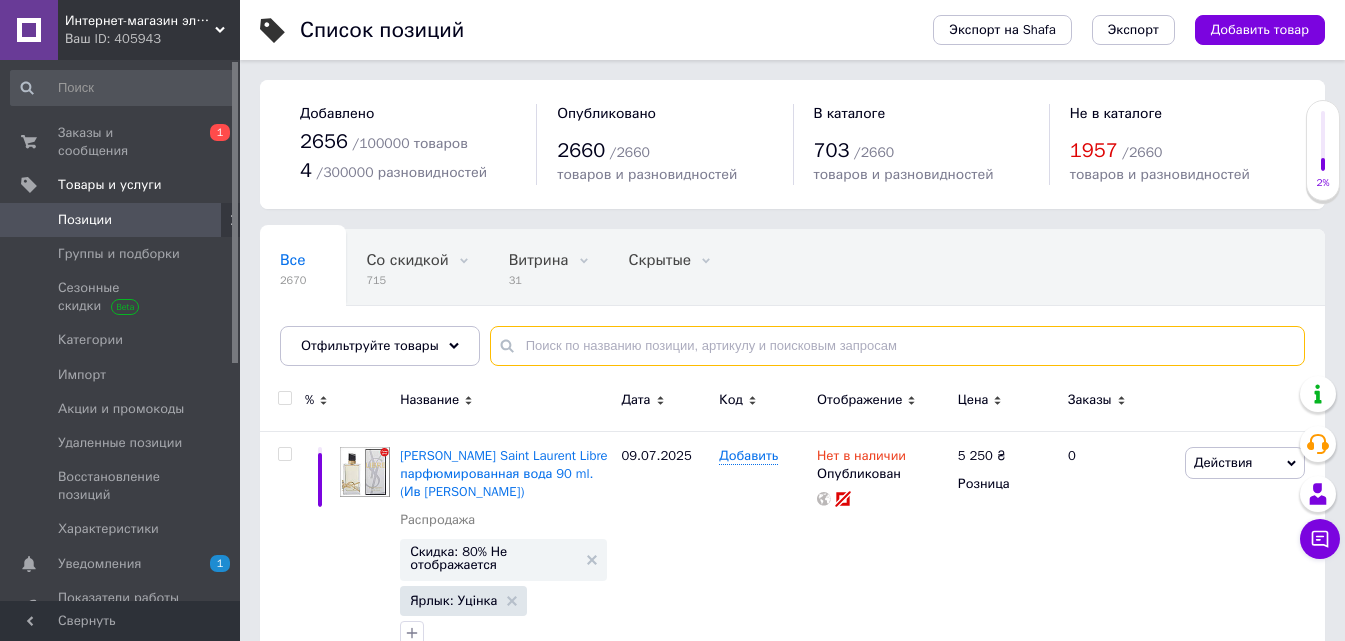 click at bounding box center [897, 346] 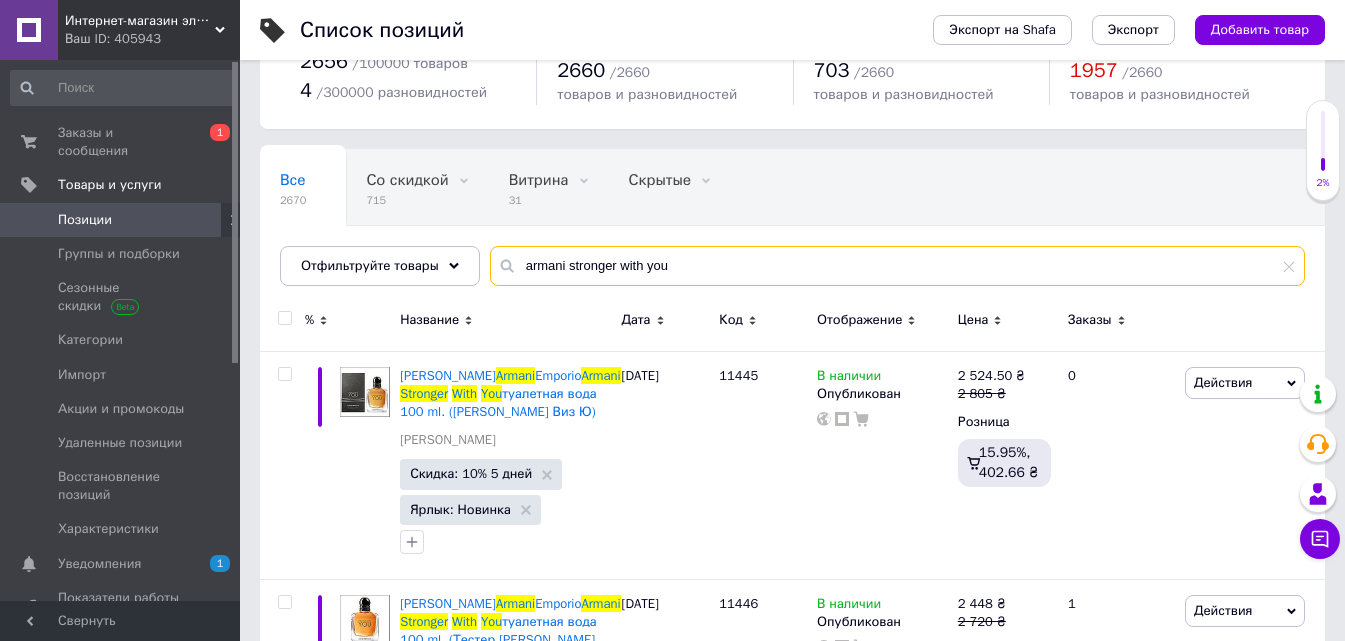 scroll, scrollTop: 200, scrollLeft: 0, axis: vertical 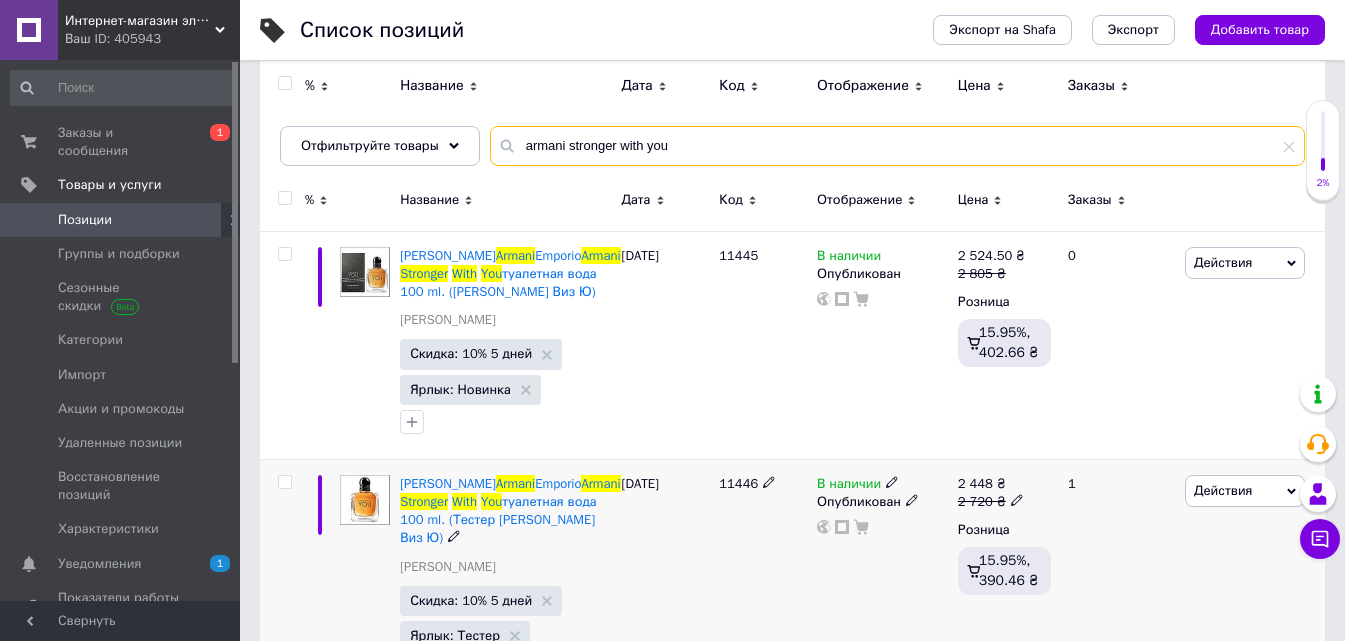 type on "armani stronger with you" 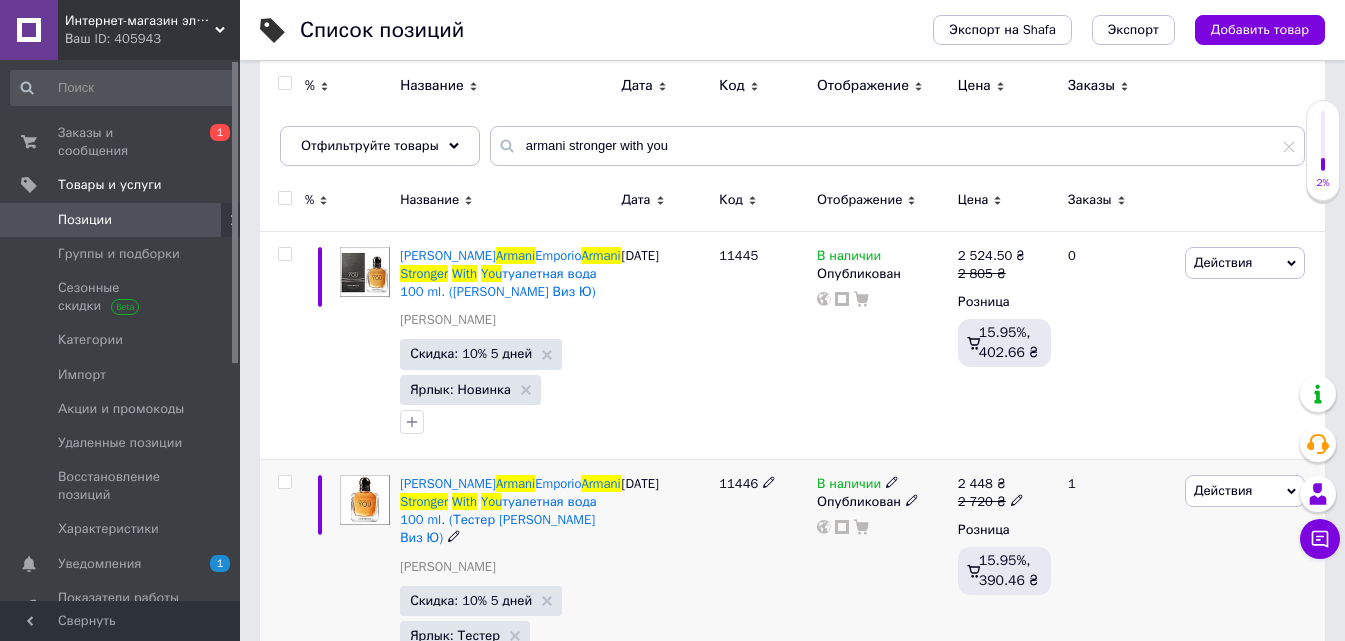 click 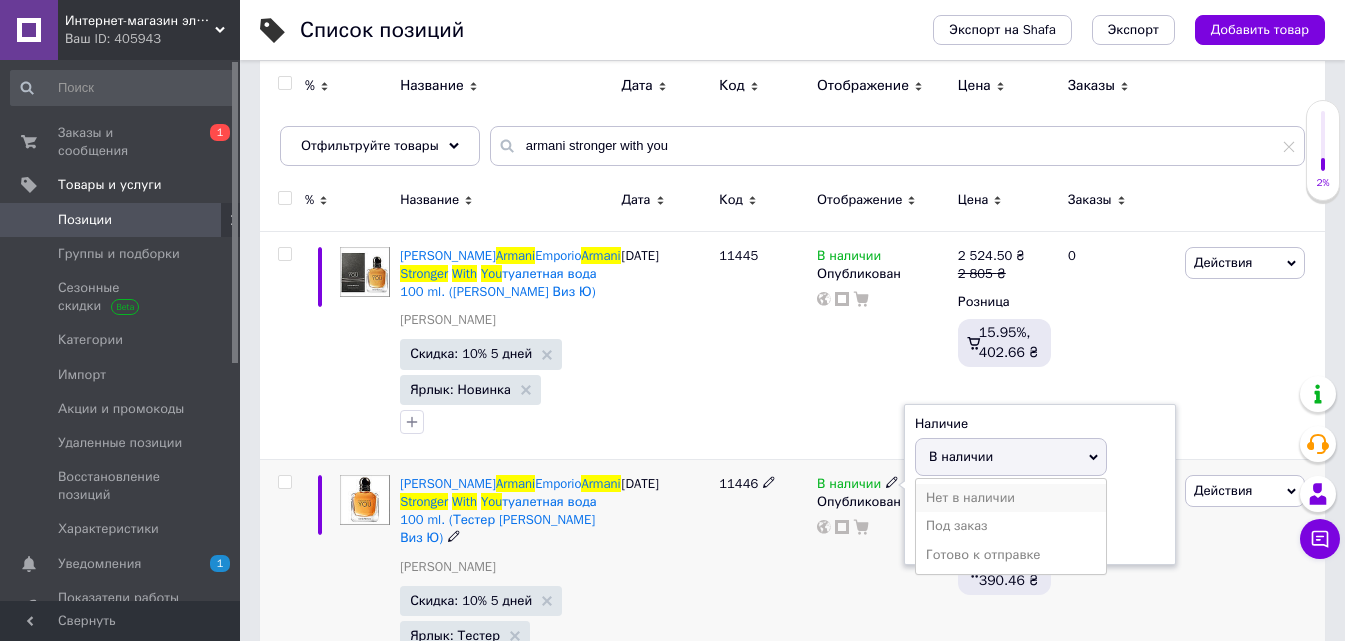 click on "Нет в наличии" at bounding box center [1011, 498] 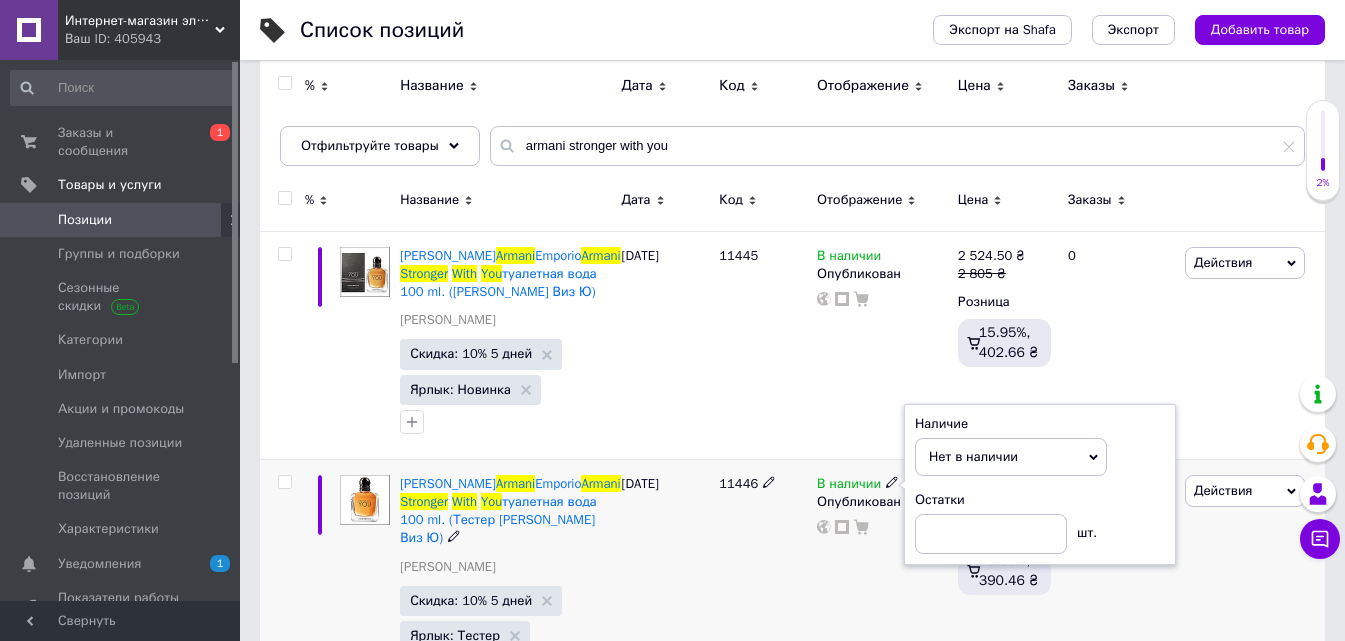 click on "В наличии Наличие Нет в наличии В наличии Под заказ Готово к отправке Остатки шт. Опубликован" at bounding box center [882, 582] 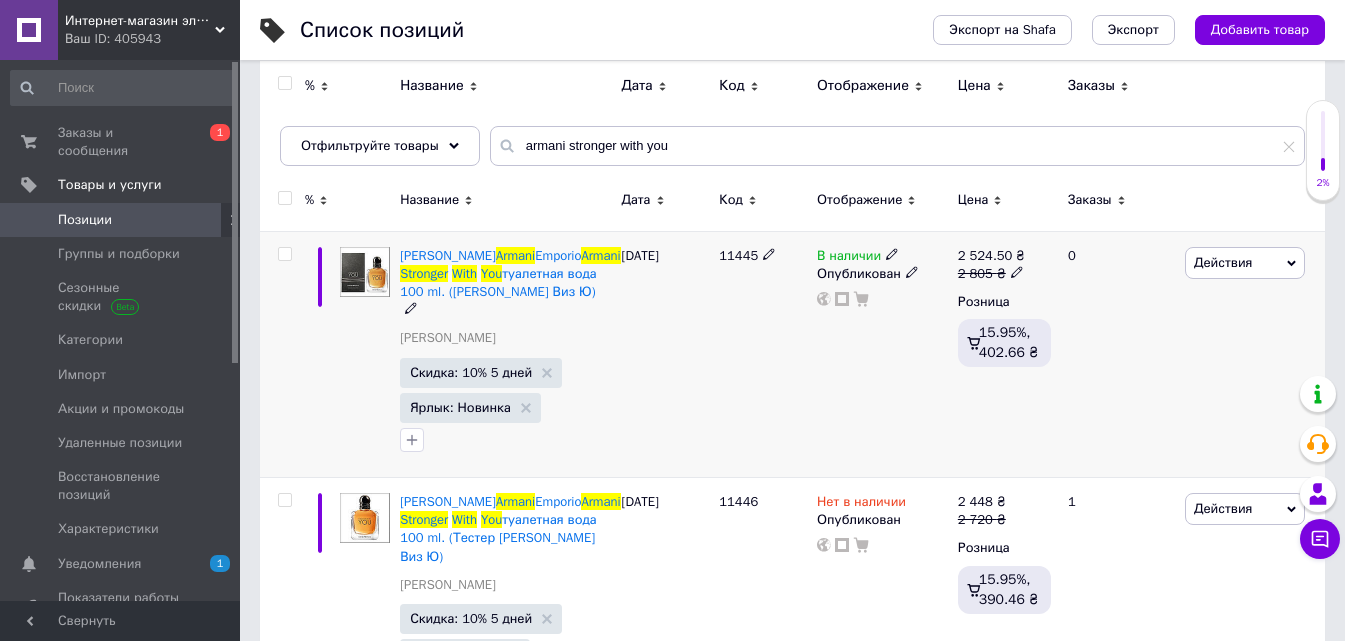 click 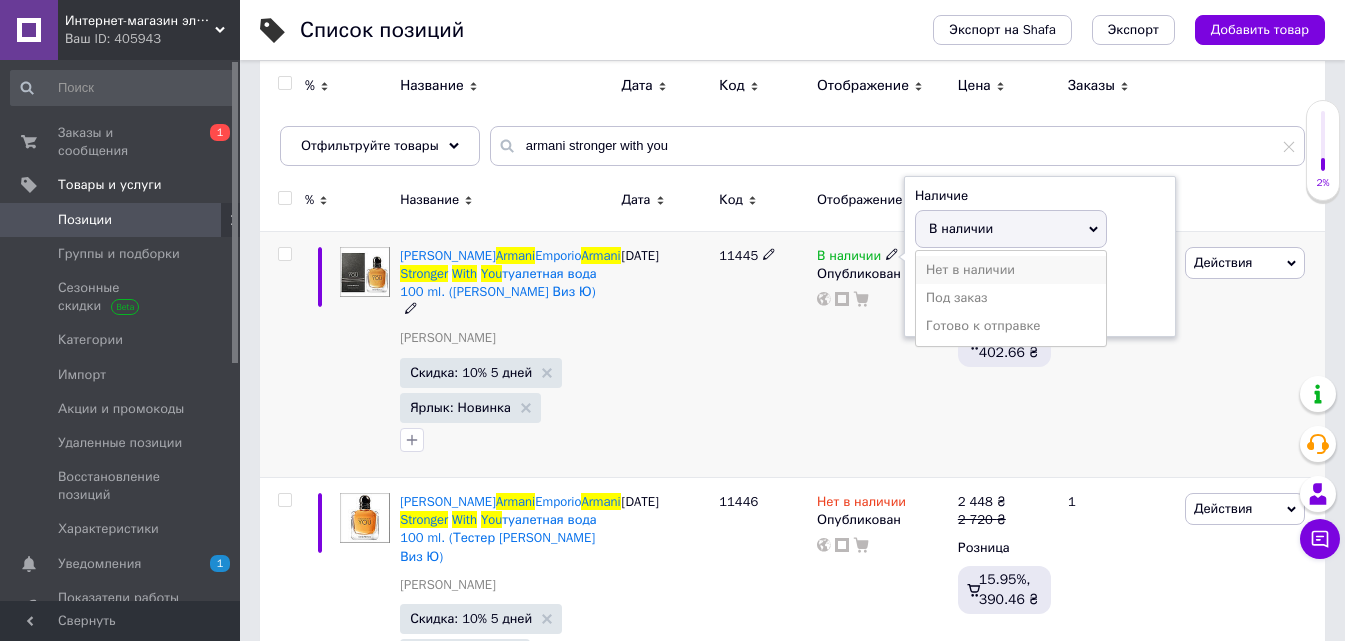 click on "Нет в наличии" at bounding box center [1011, 270] 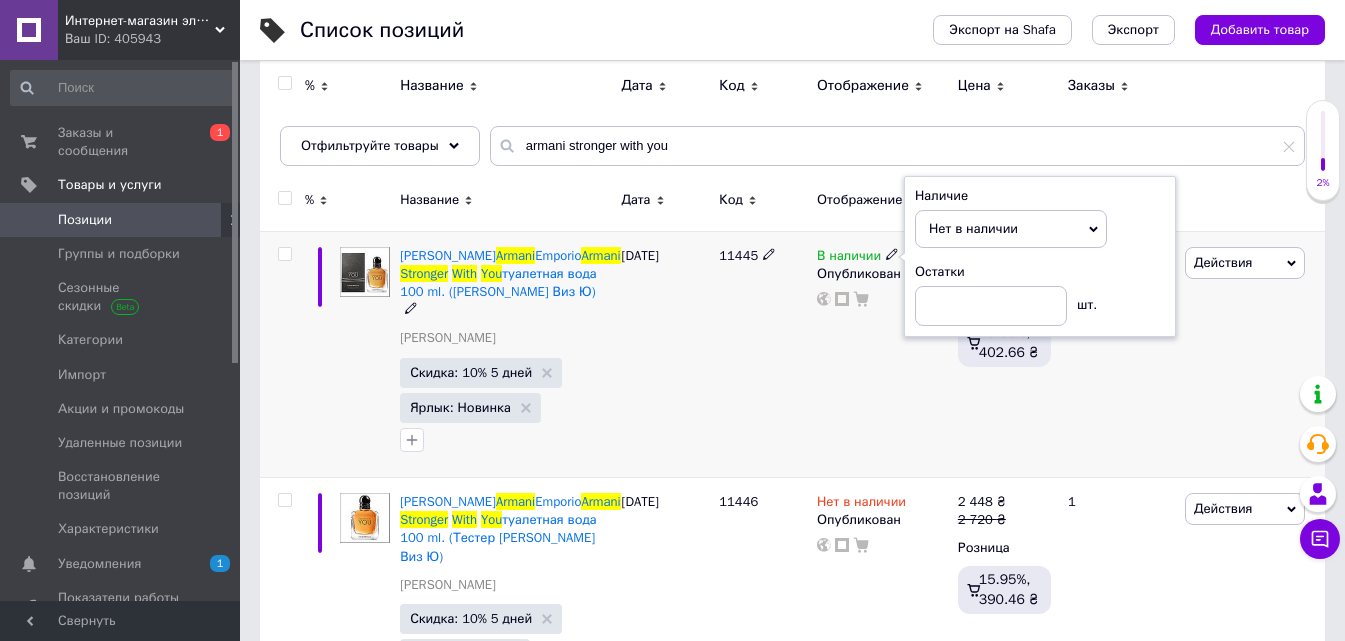 click on "11445" at bounding box center [763, 354] 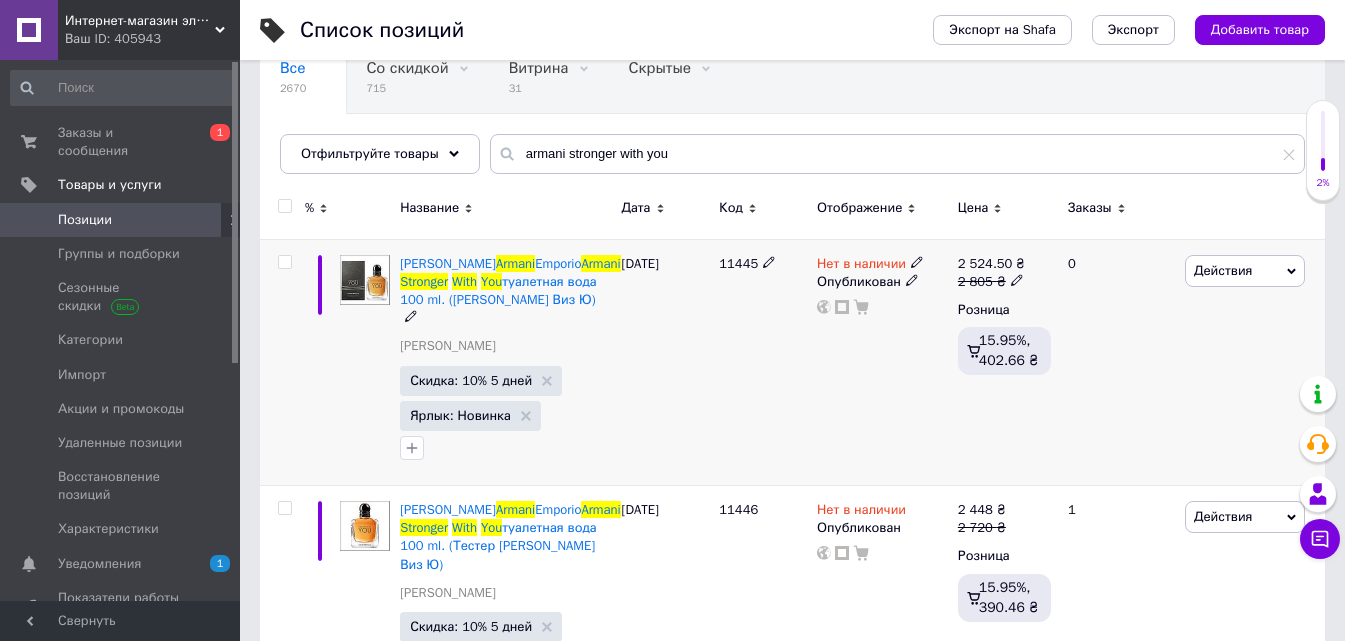 scroll, scrollTop: 200, scrollLeft: 0, axis: vertical 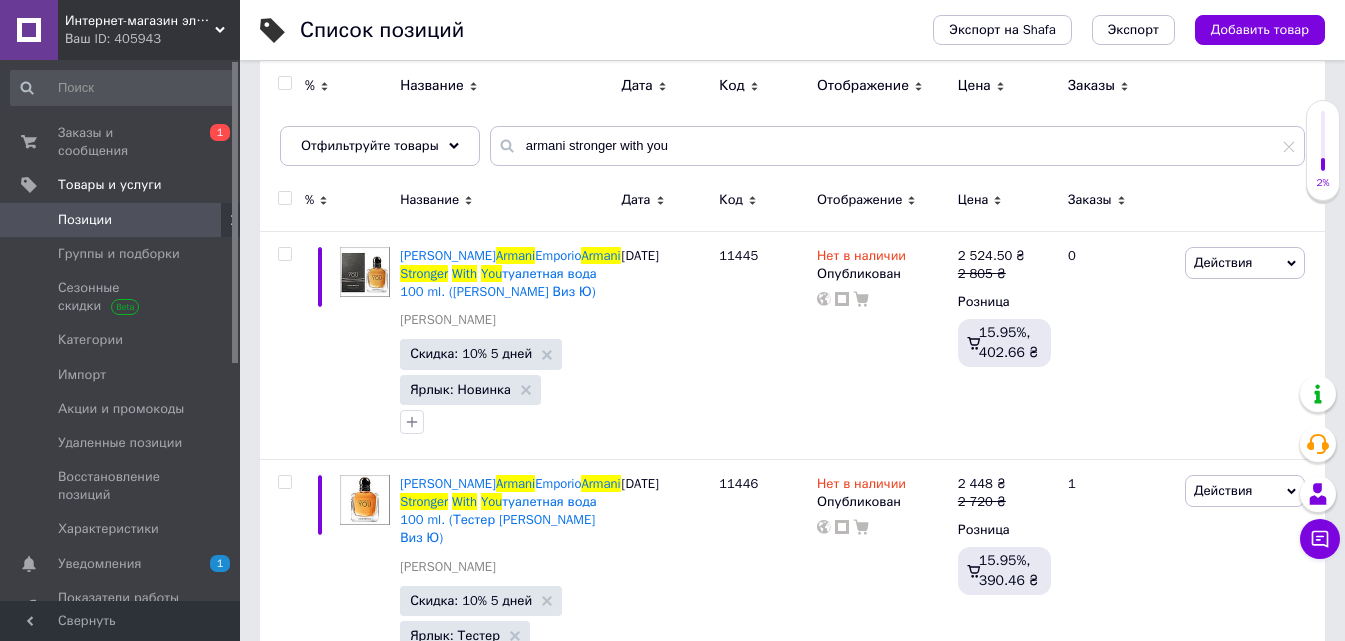 click on "Интернет-магазин элитной парфюмерии VIP-Parfum" at bounding box center (140, 21) 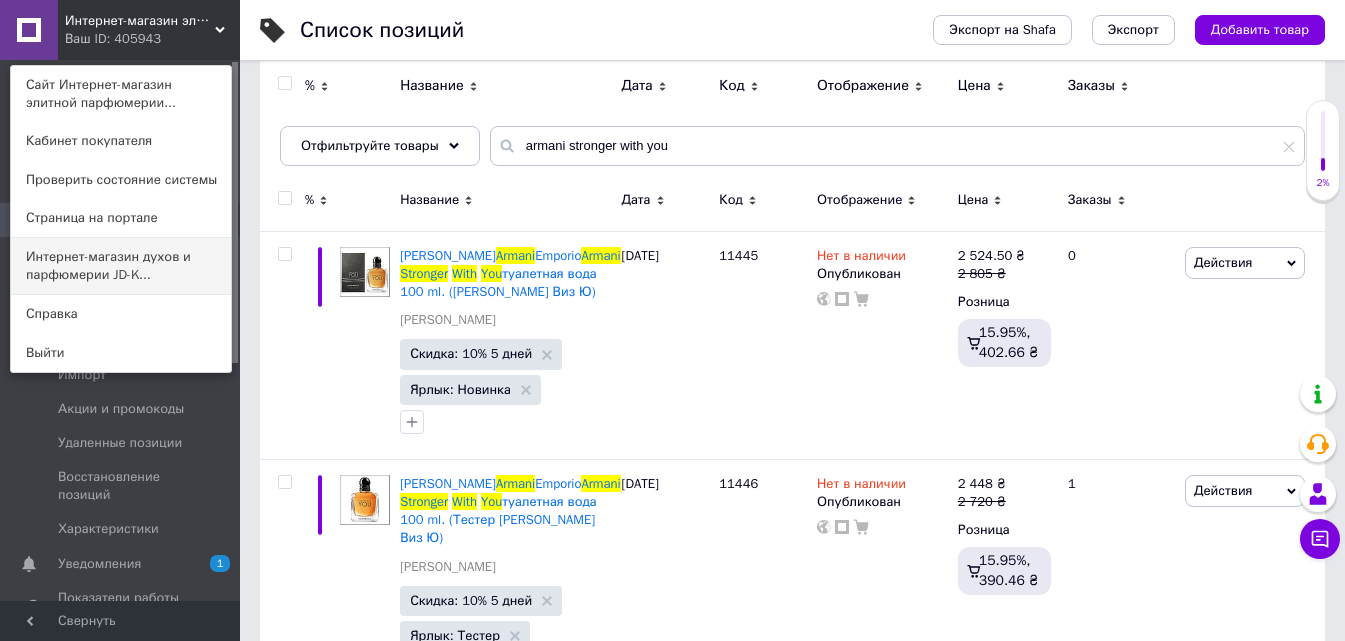 click on "Интернет-магазин духов и парфюмерии JD-K..." at bounding box center [121, 266] 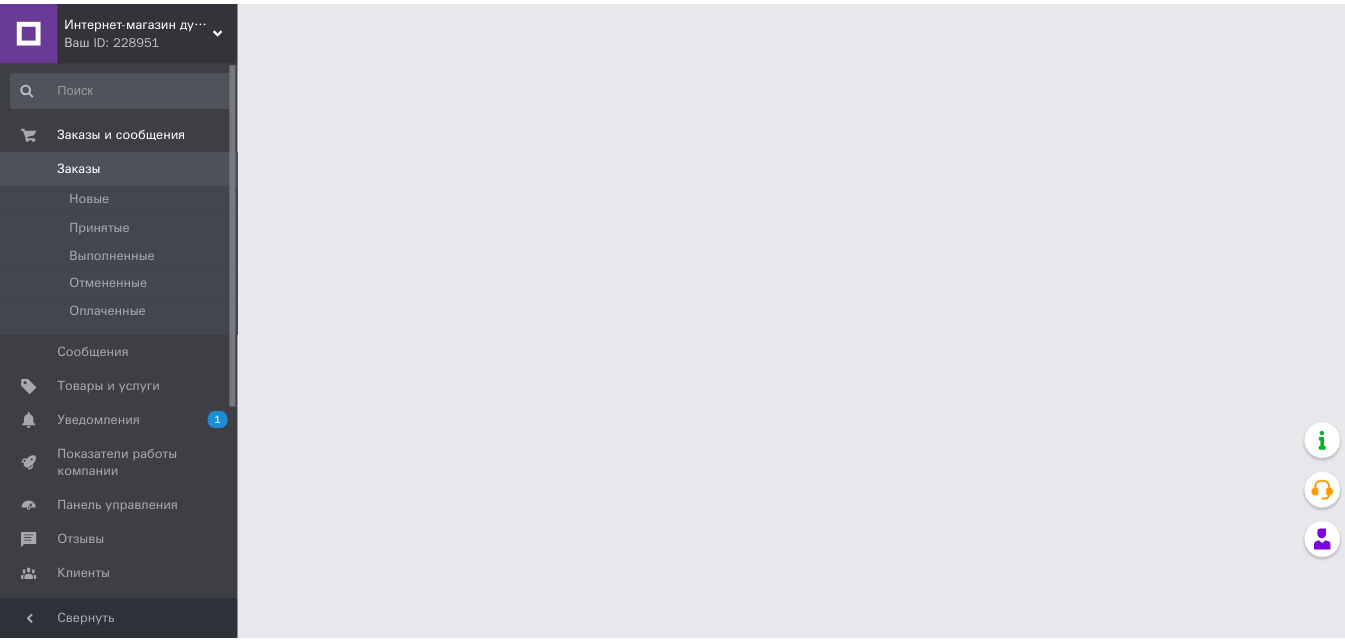 scroll, scrollTop: 0, scrollLeft: 0, axis: both 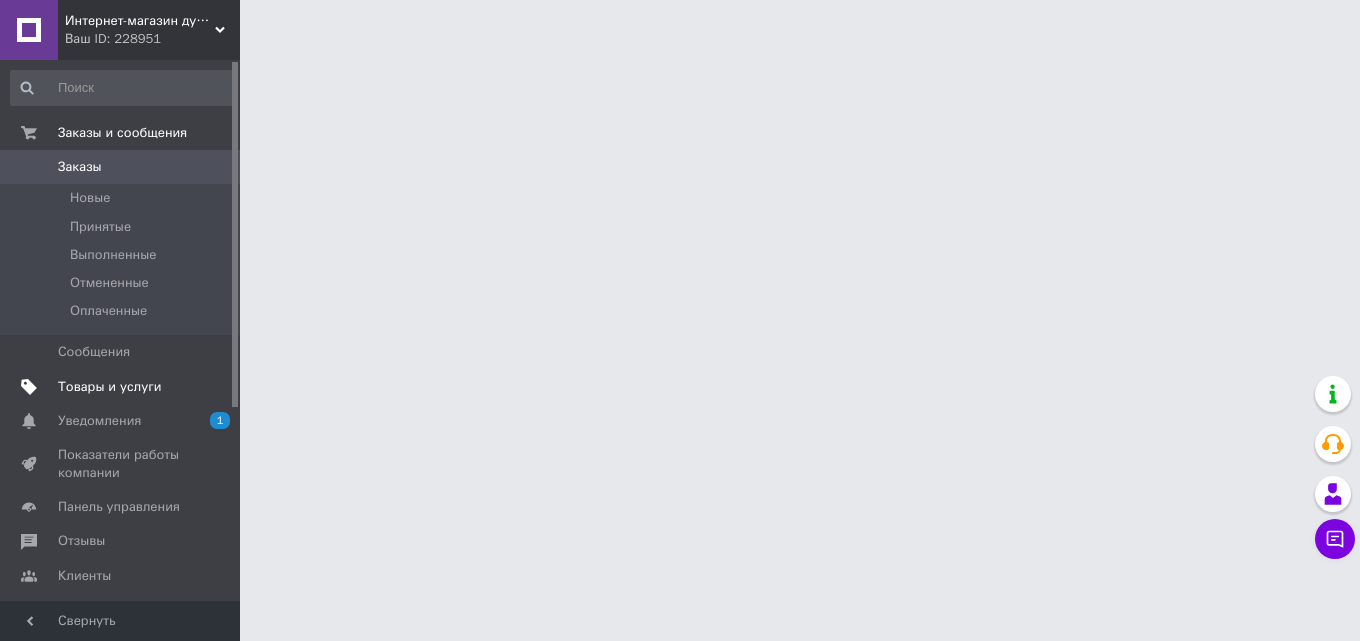click on "Товары и услуги" at bounding box center (110, 387) 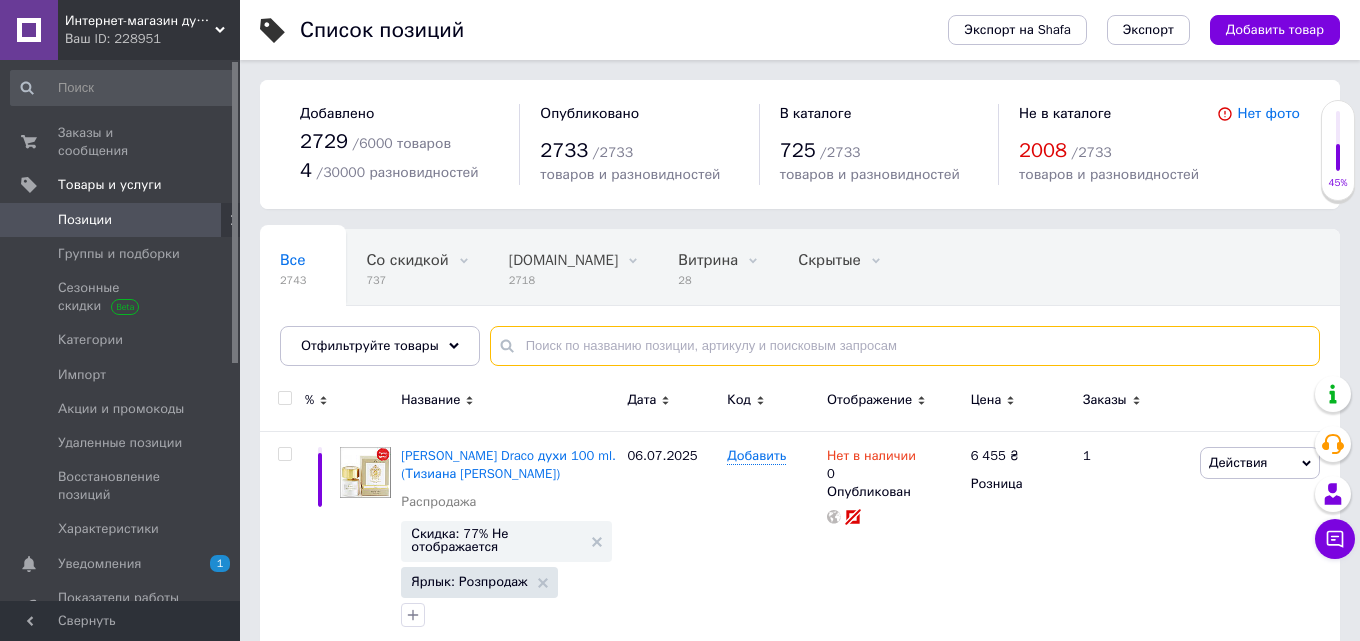 click at bounding box center (905, 346) 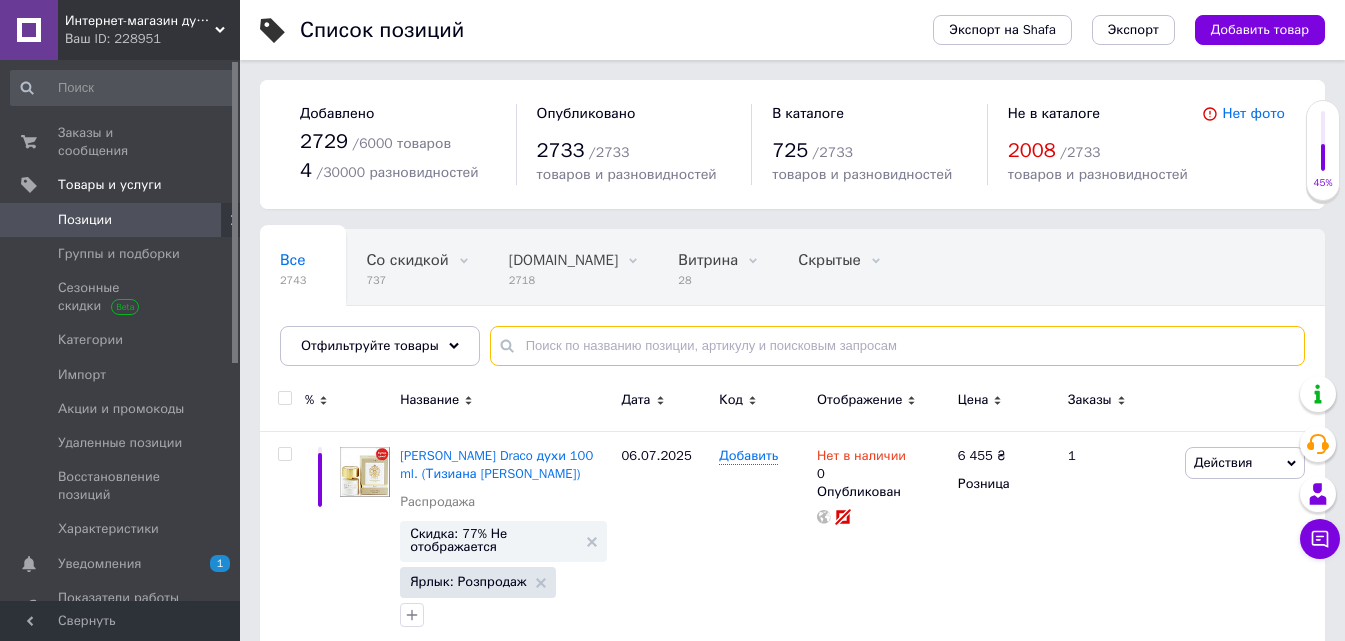paste on "armani stronger with you" 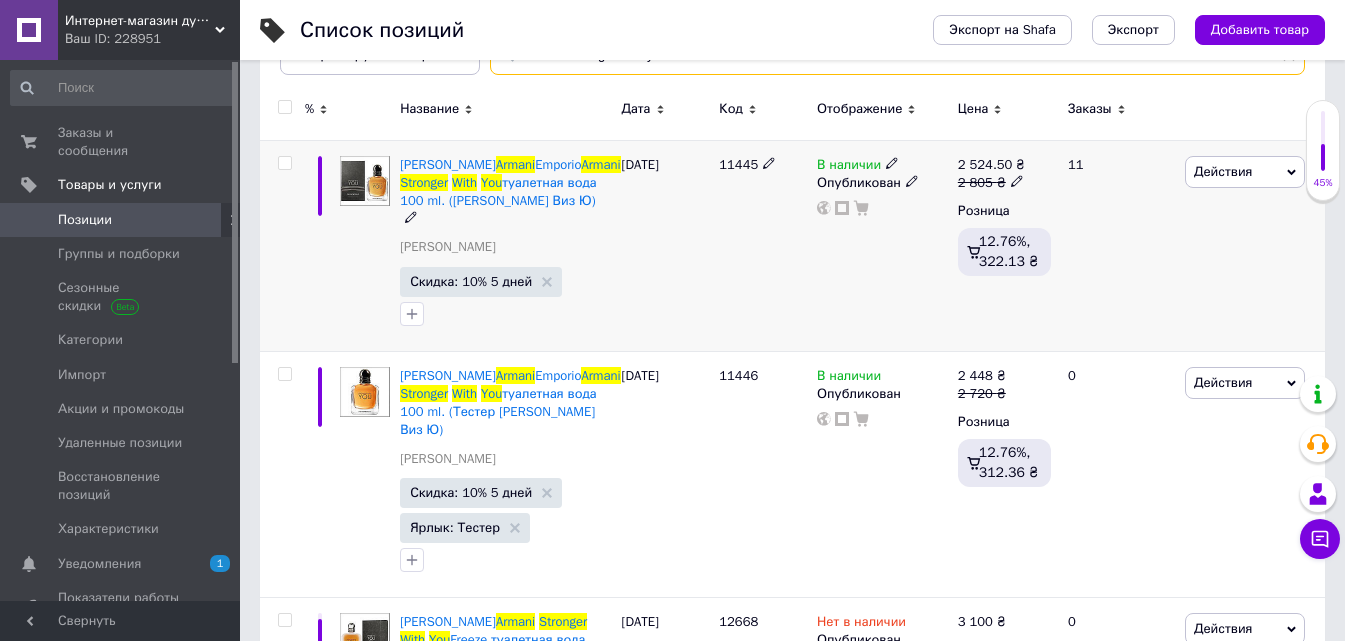 scroll, scrollTop: 300, scrollLeft: 0, axis: vertical 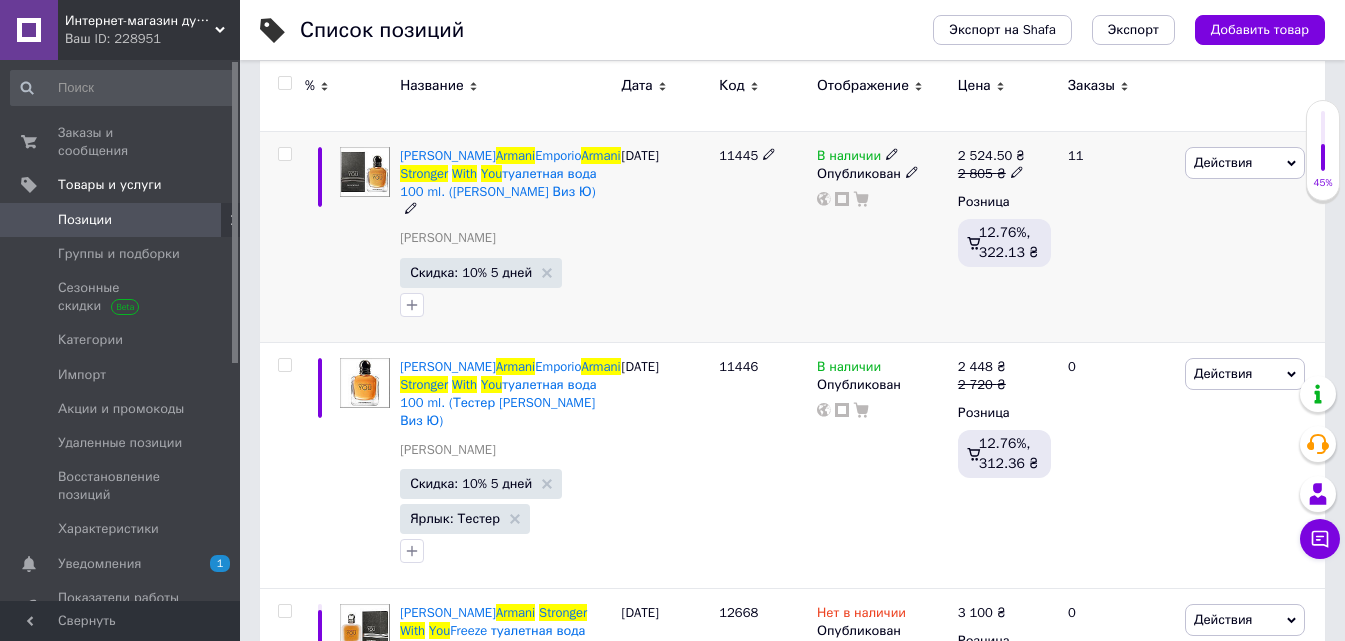 type on "armani stronger with you" 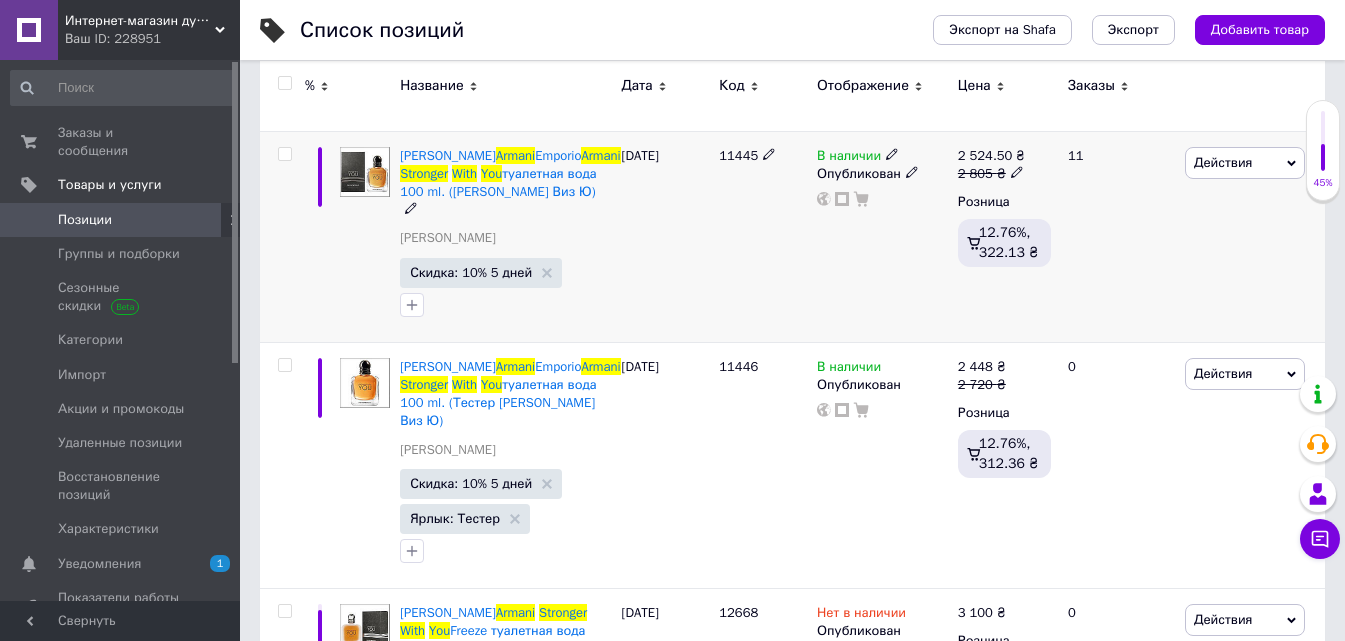 click 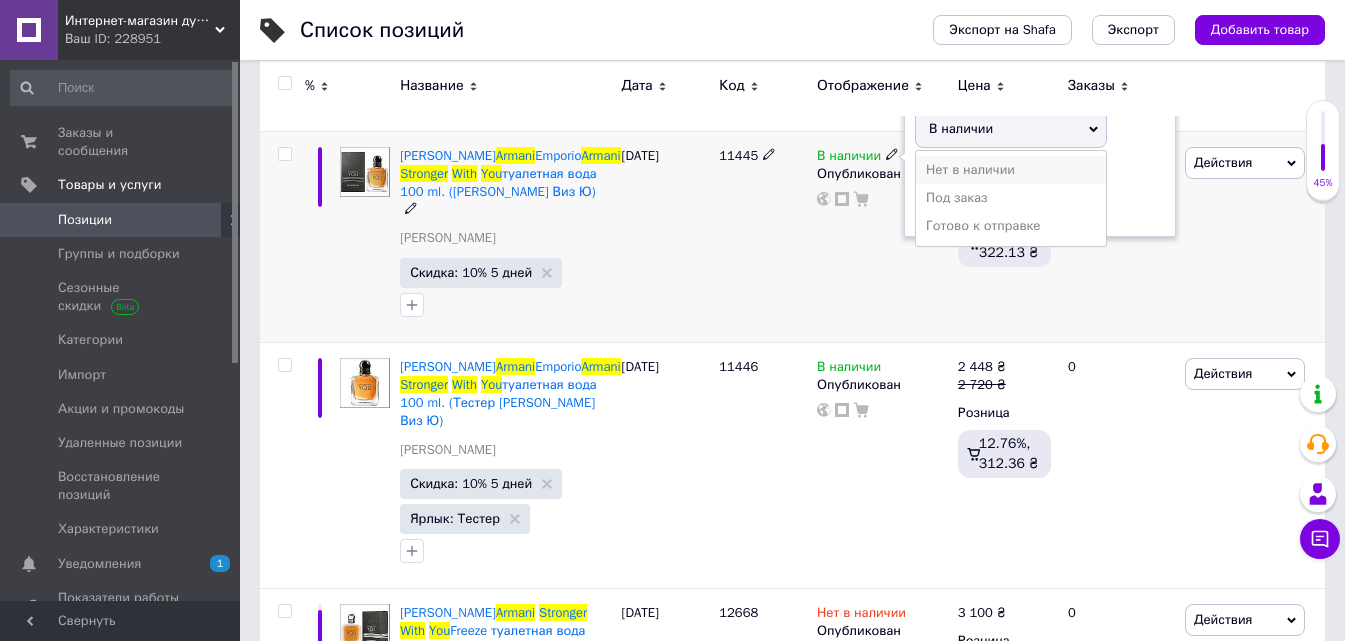 click on "Нет в наличии" at bounding box center (1011, 170) 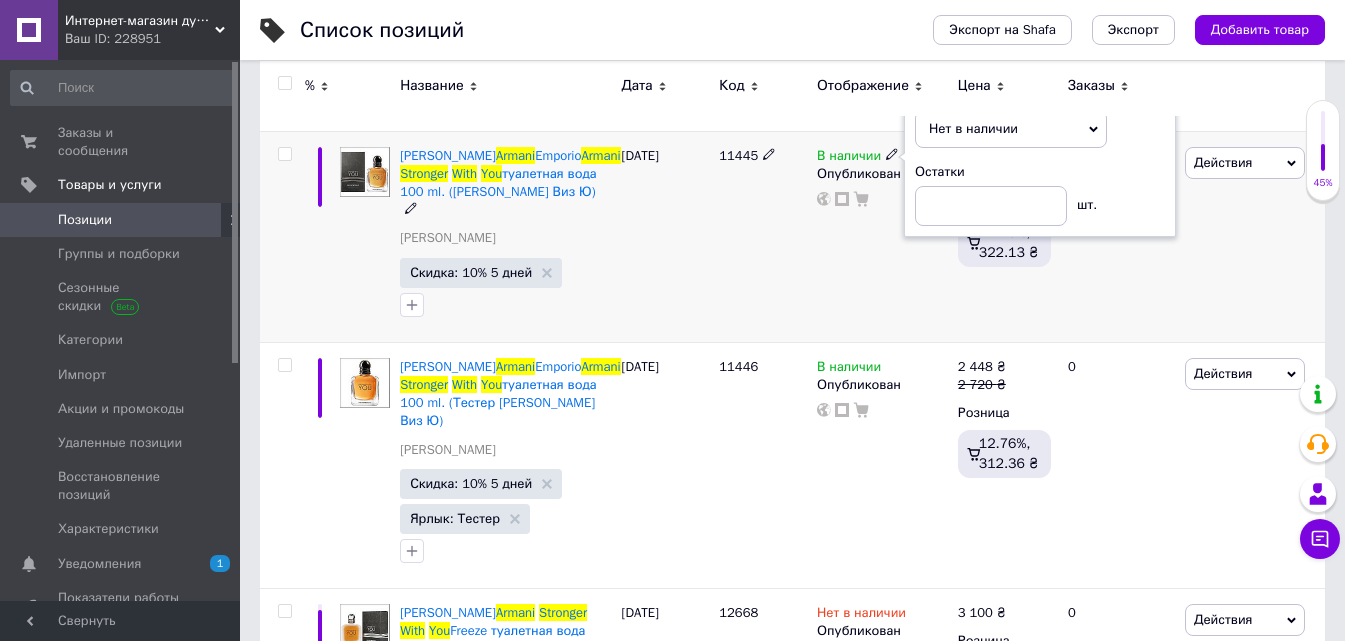 click on "В наличии Наличие Нет в наличии В наличии Под заказ Готово к отправке Остатки шт. Опубликован" at bounding box center [882, 236] 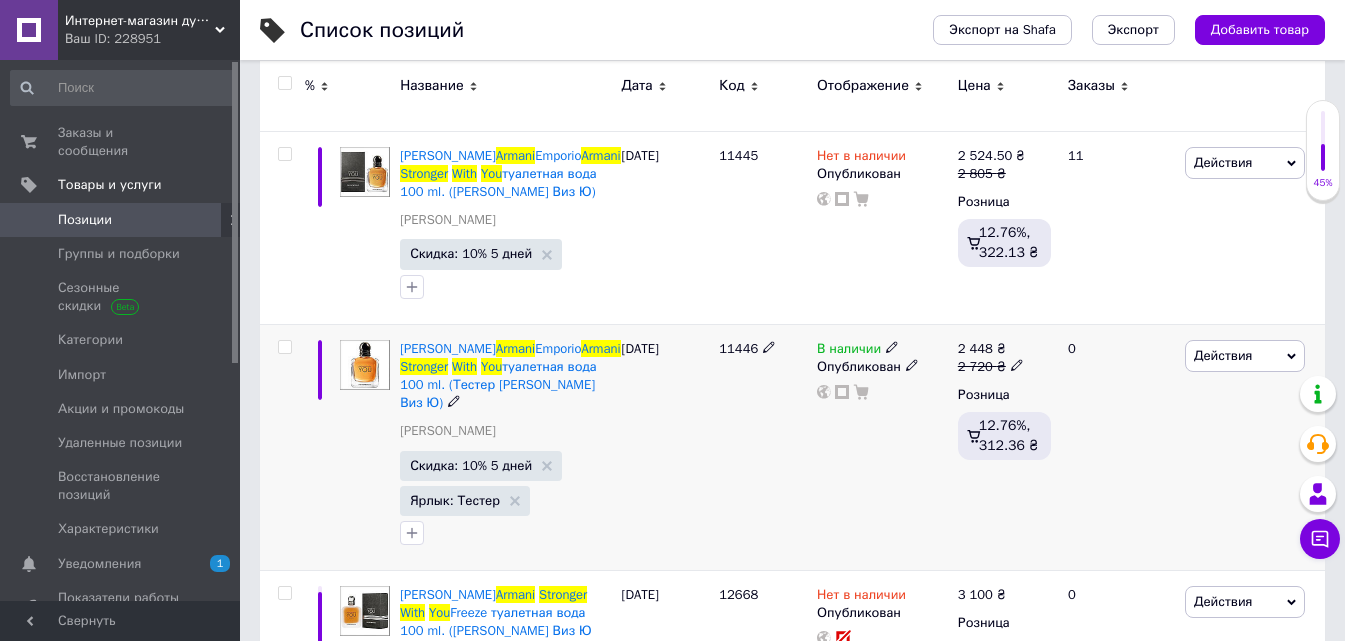 click 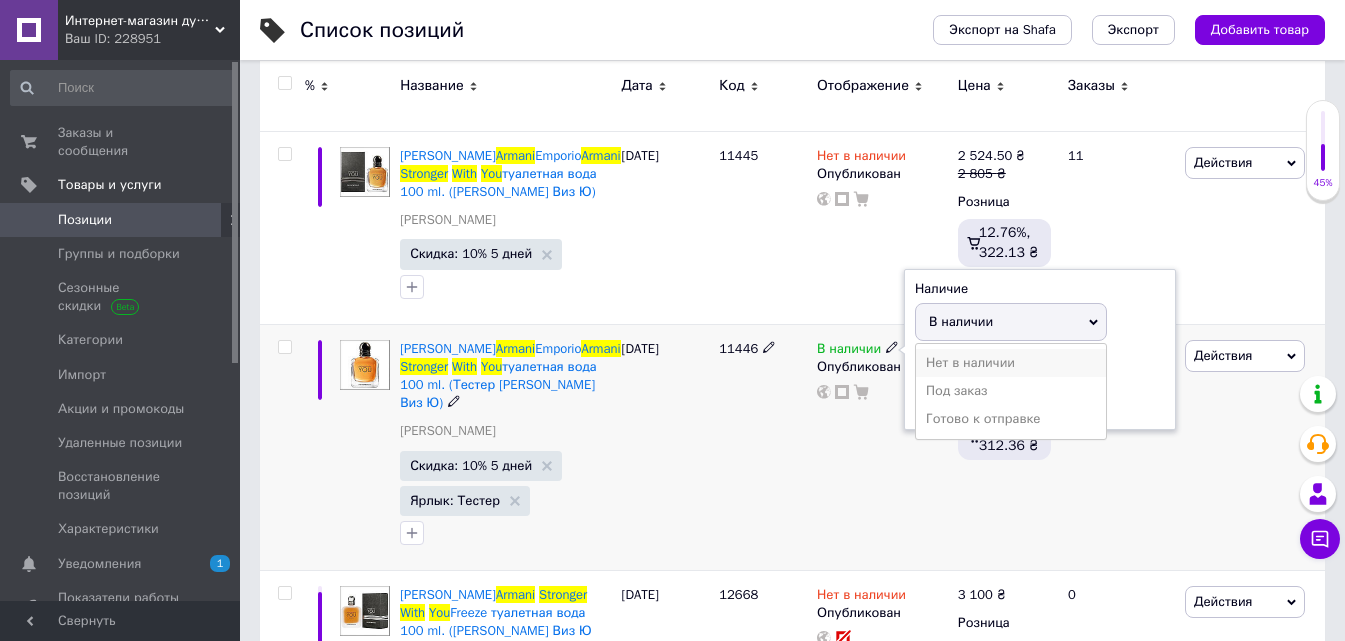 click on "Нет в наличии" at bounding box center [1011, 363] 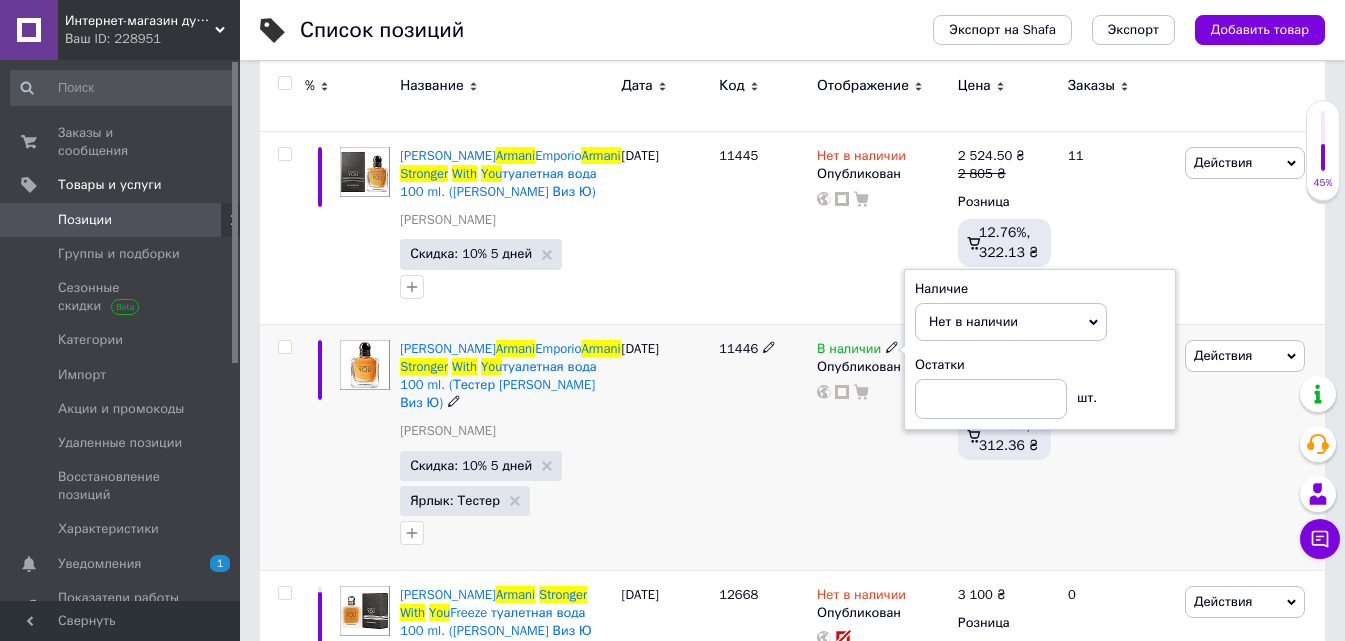 click on "В наличии Наличие Нет в наличии В наличии Под заказ Готово к отправке Остатки шт. Опубликован" at bounding box center [882, 447] 